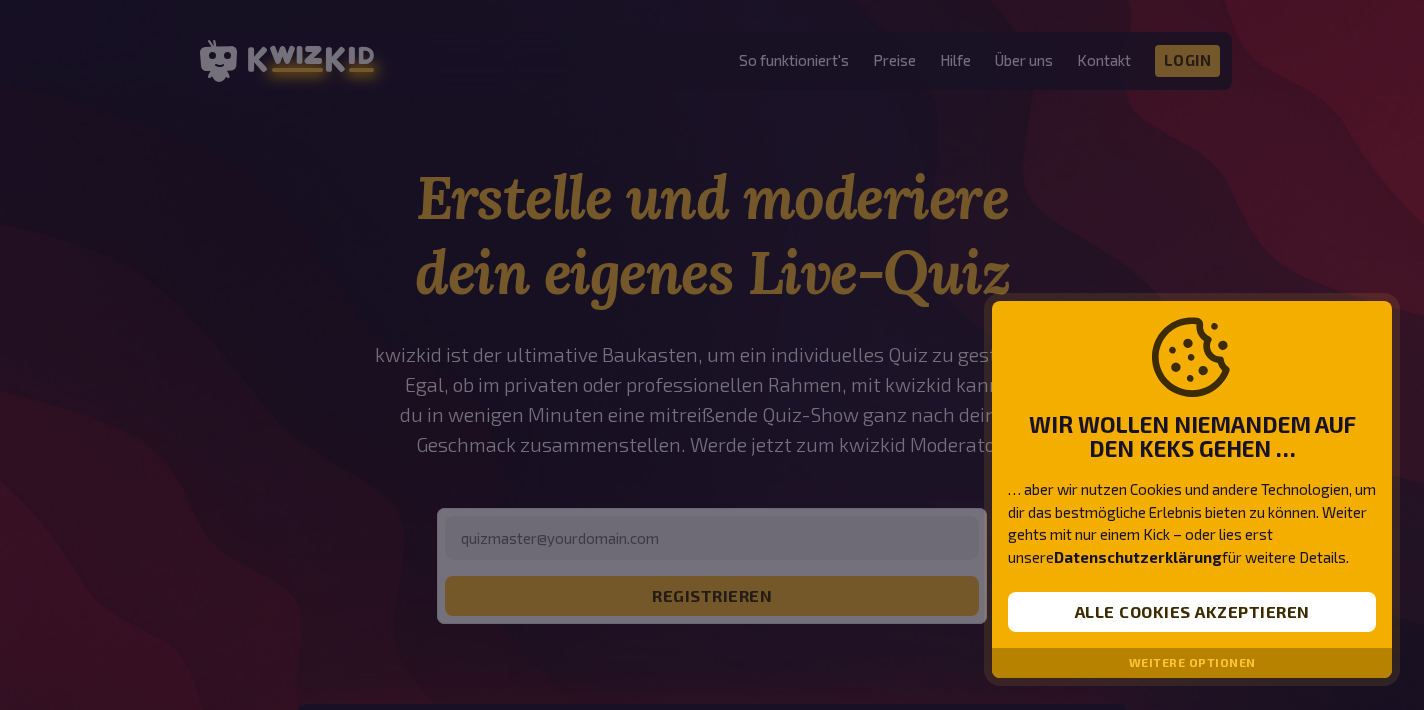 scroll, scrollTop: 0, scrollLeft: 0, axis: both 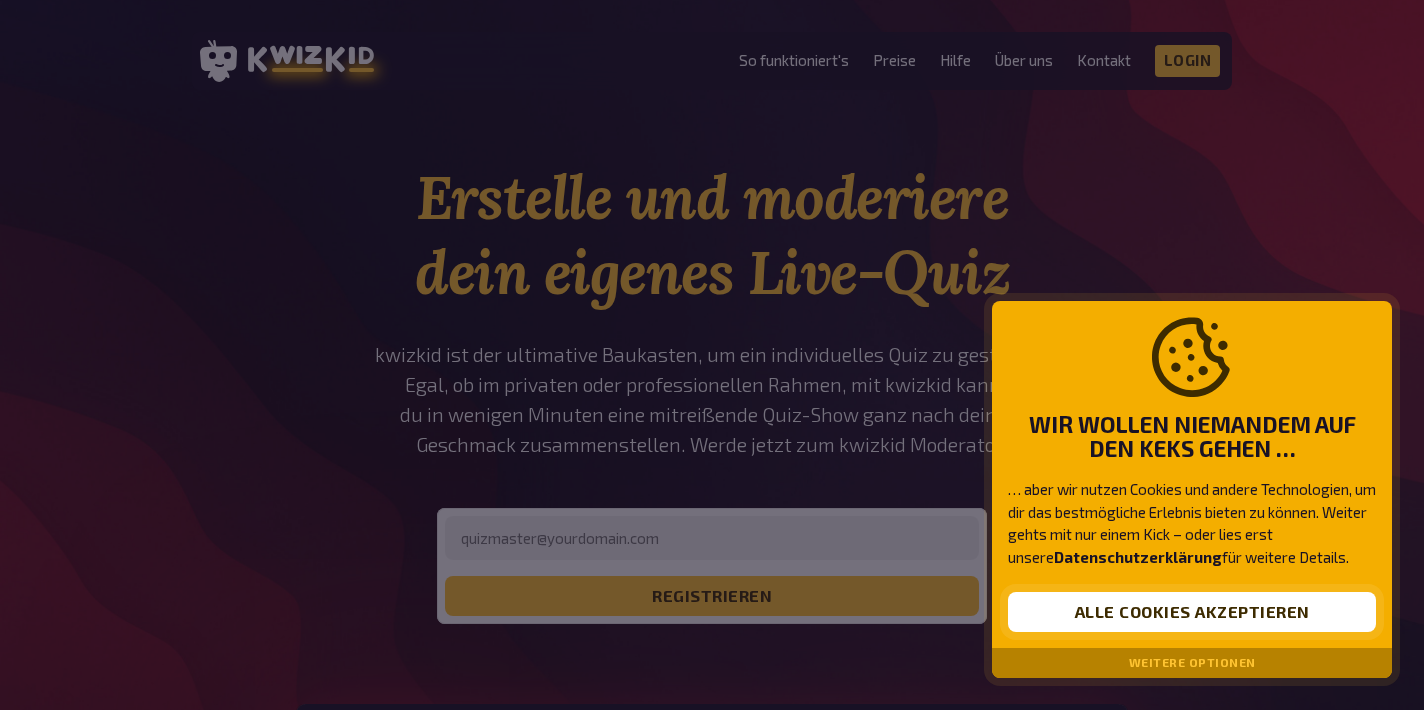 click on "Alle Cookies akzeptieren" at bounding box center [1192, 612] 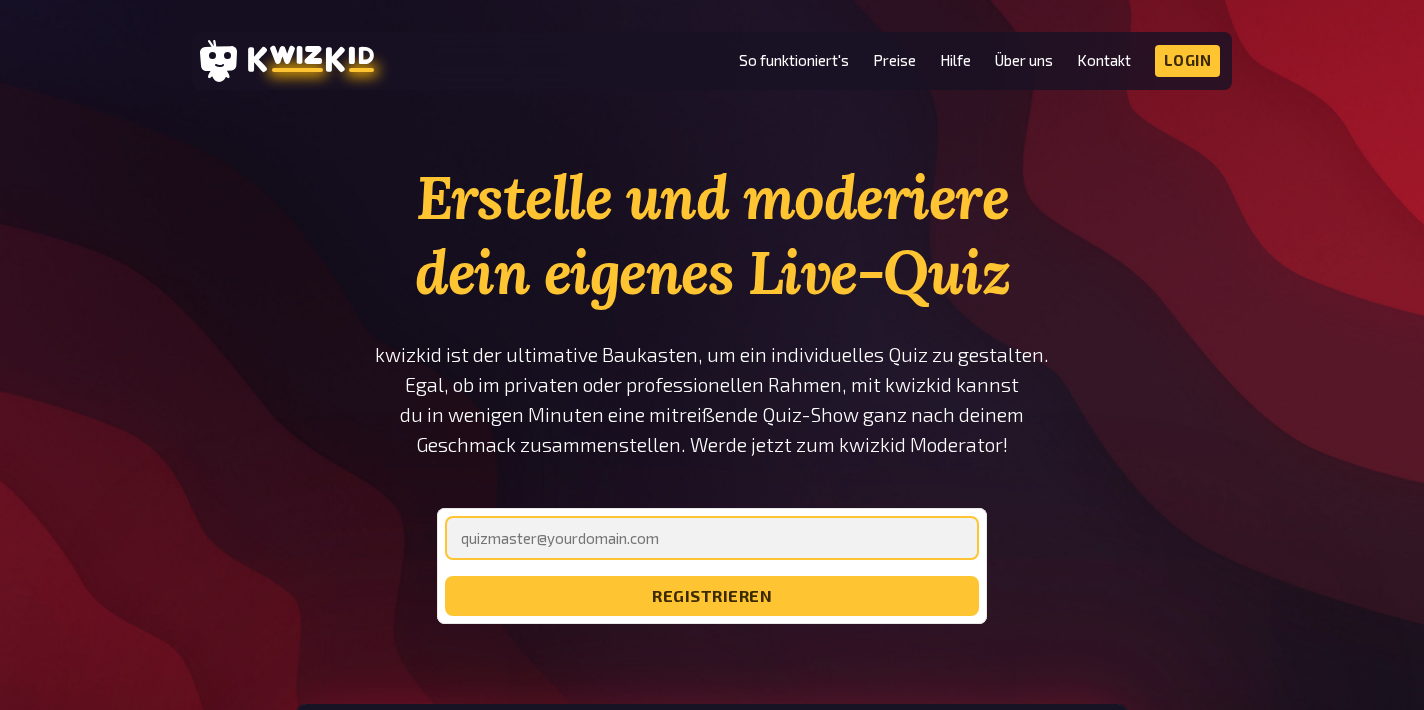click at bounding box center [712, 538] 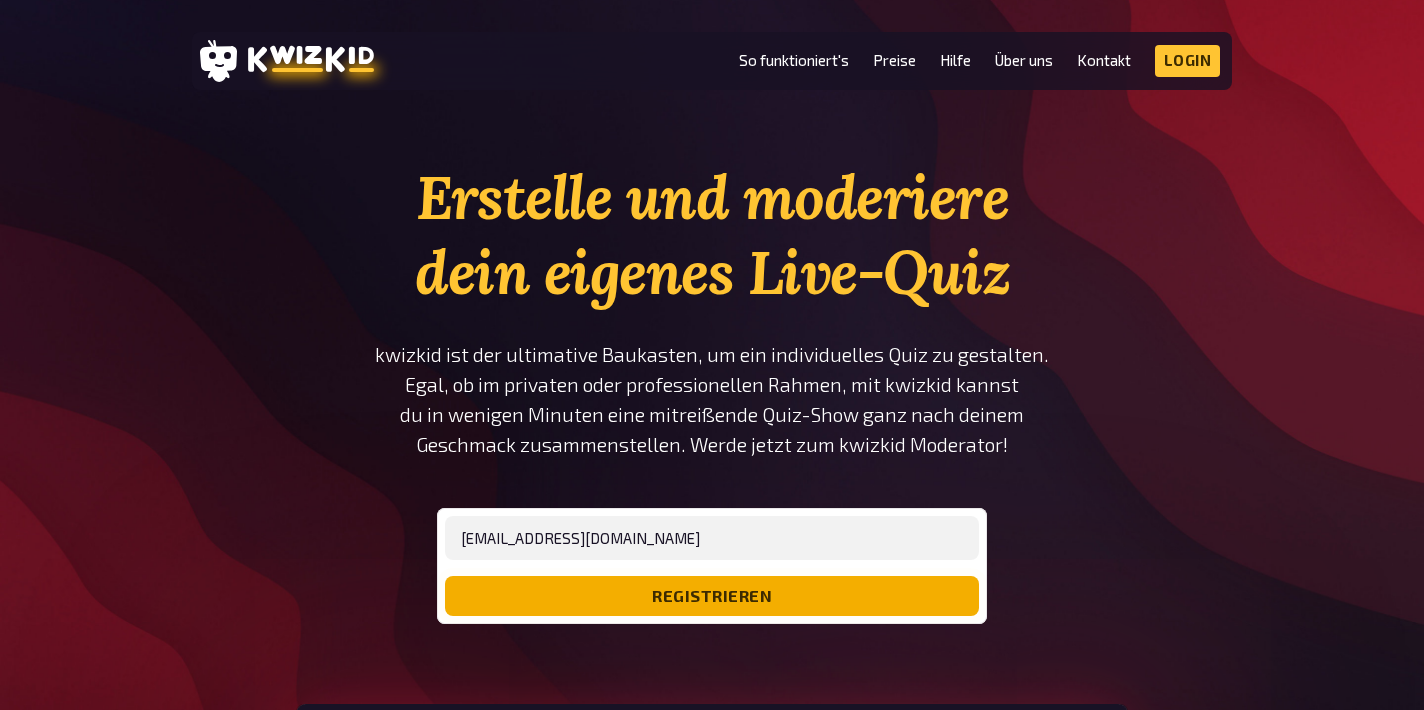 click on "registrieren" at bounding box center [712, 596] 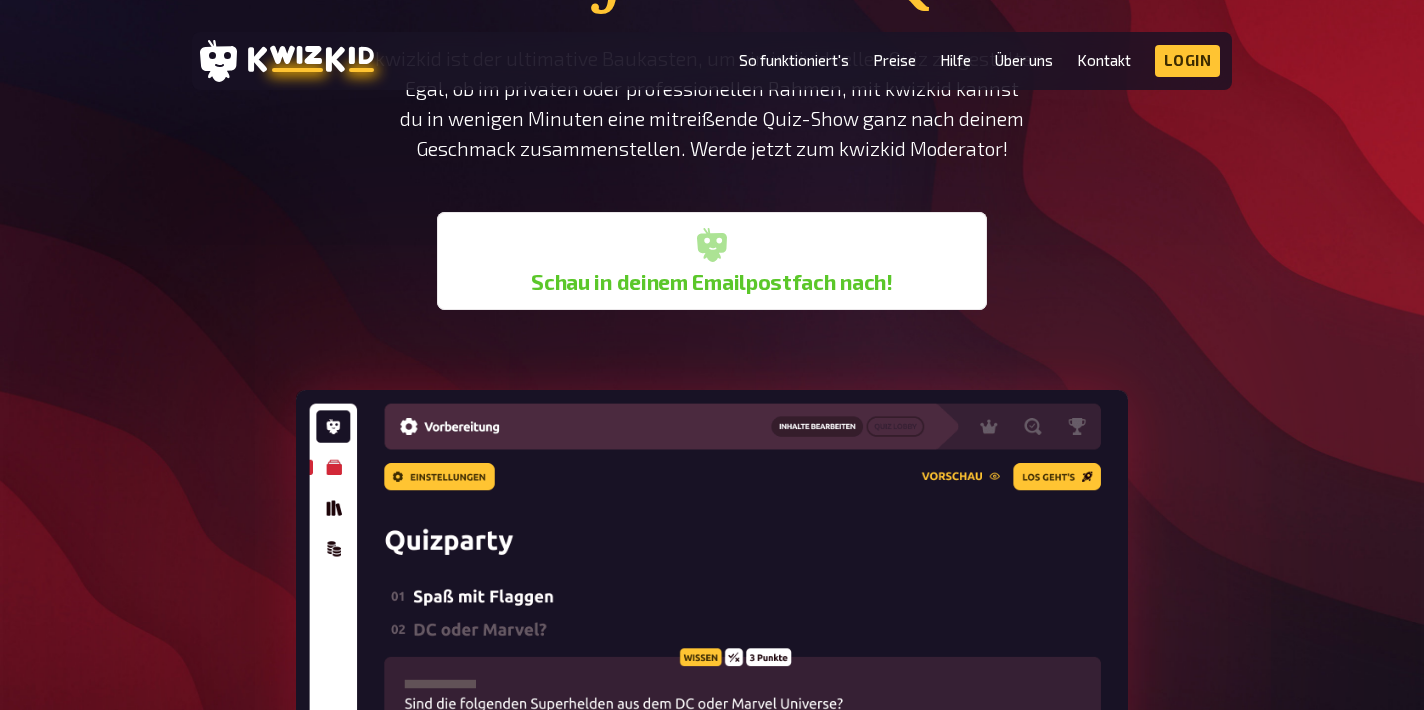 scroll, scrollTop: 300, scrollLeft: 0, axis: vertical 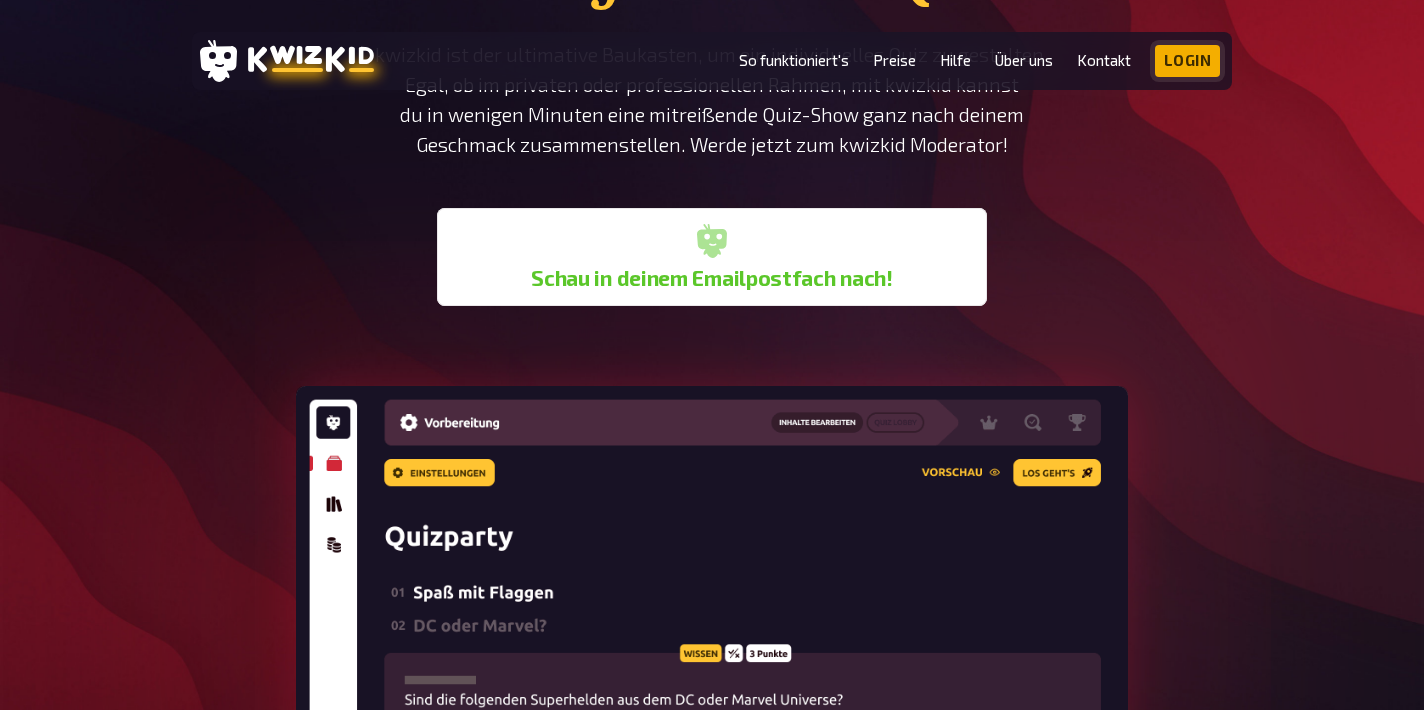 click on "Login" at bounding box center [1188, 61] 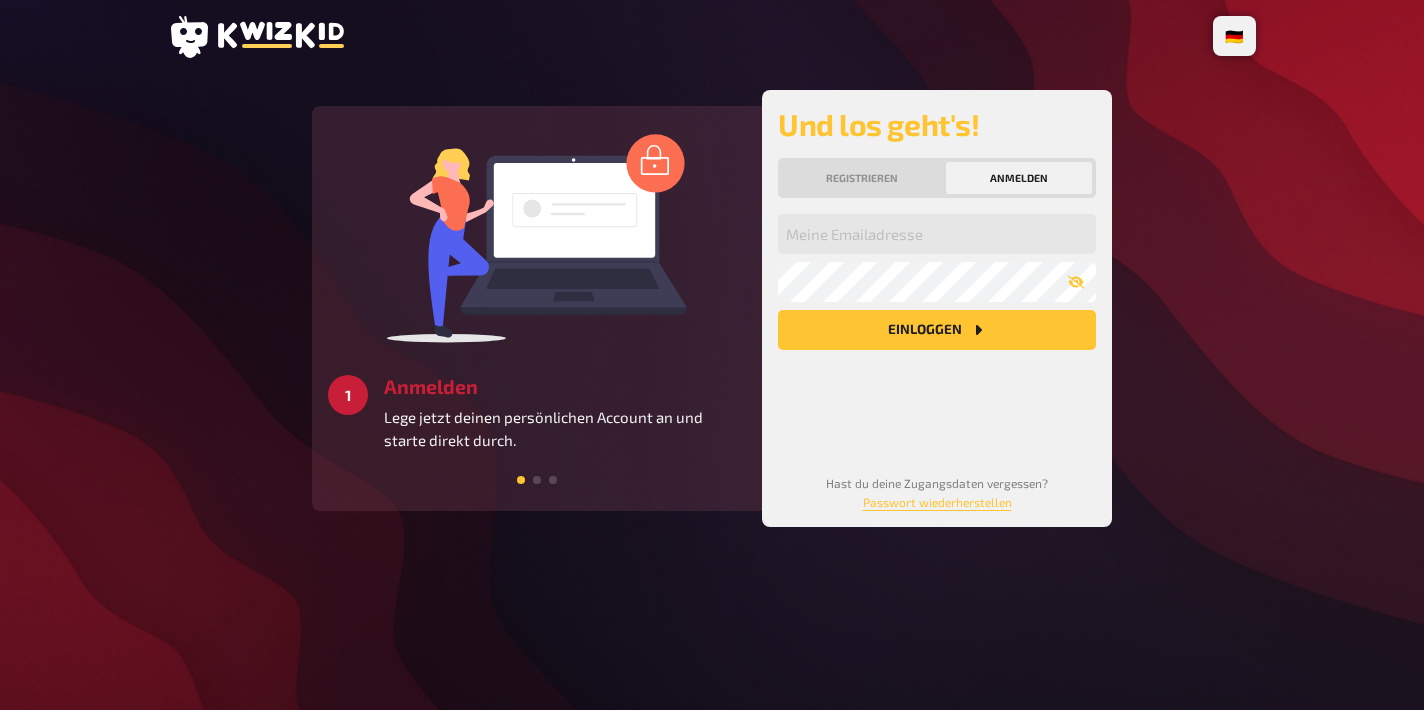 scroll, scrollTop: 0, scrollLeft: 0, axis: both 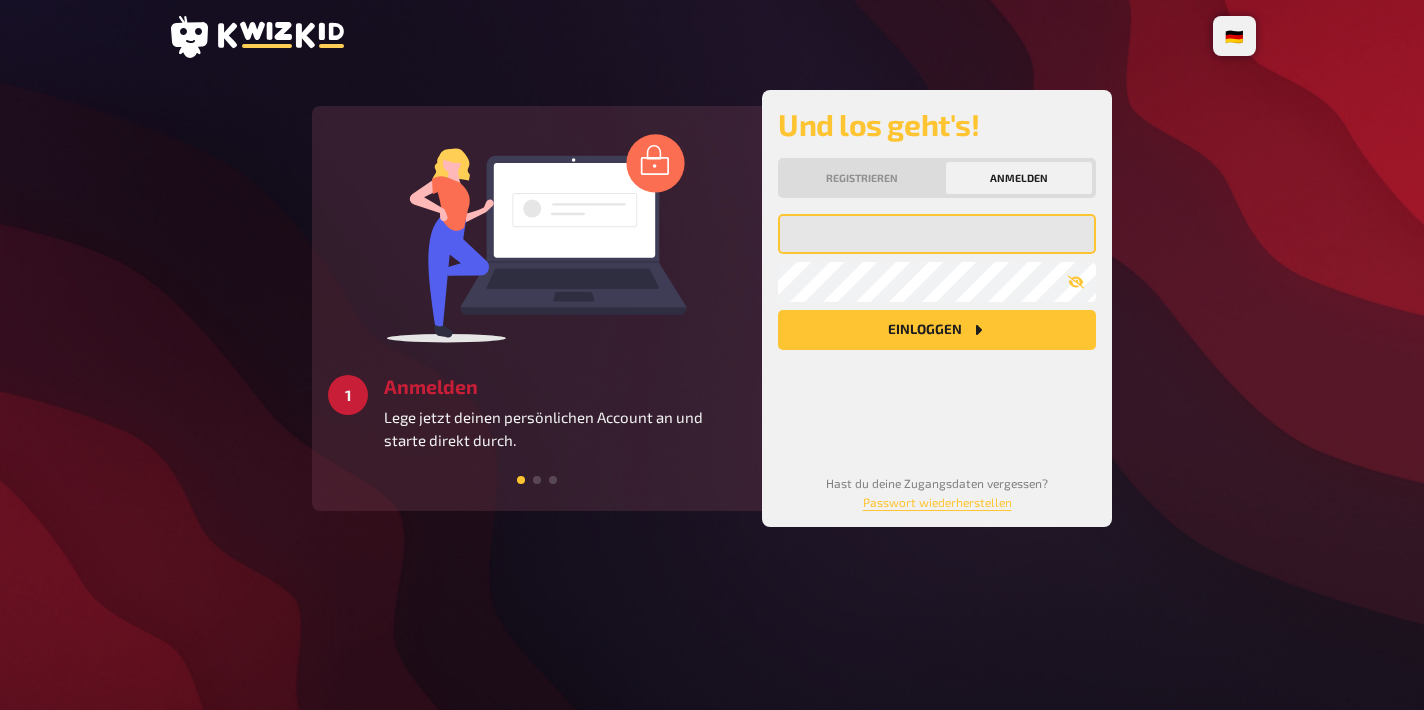 click at bounding box center [937, 234] 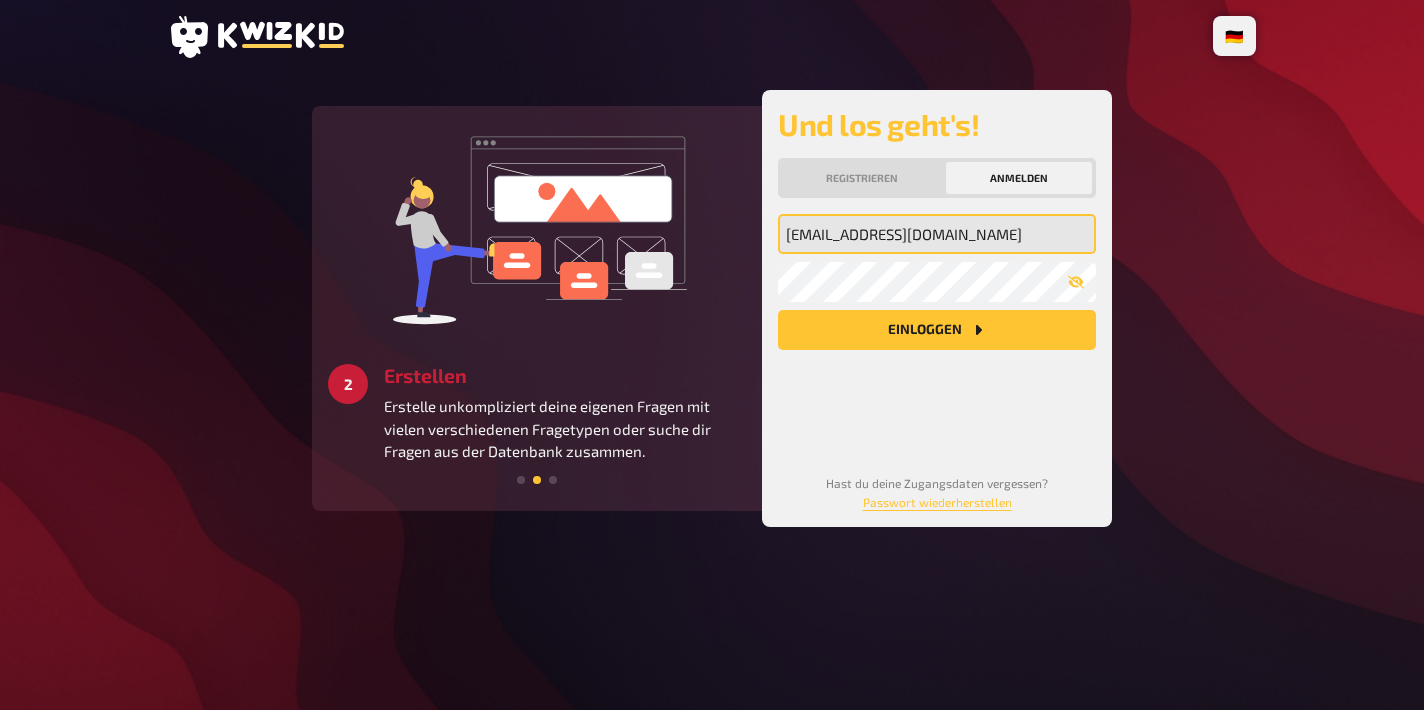 type on "[EMAIL_ADDRESS][DOMAIN_NAME]" 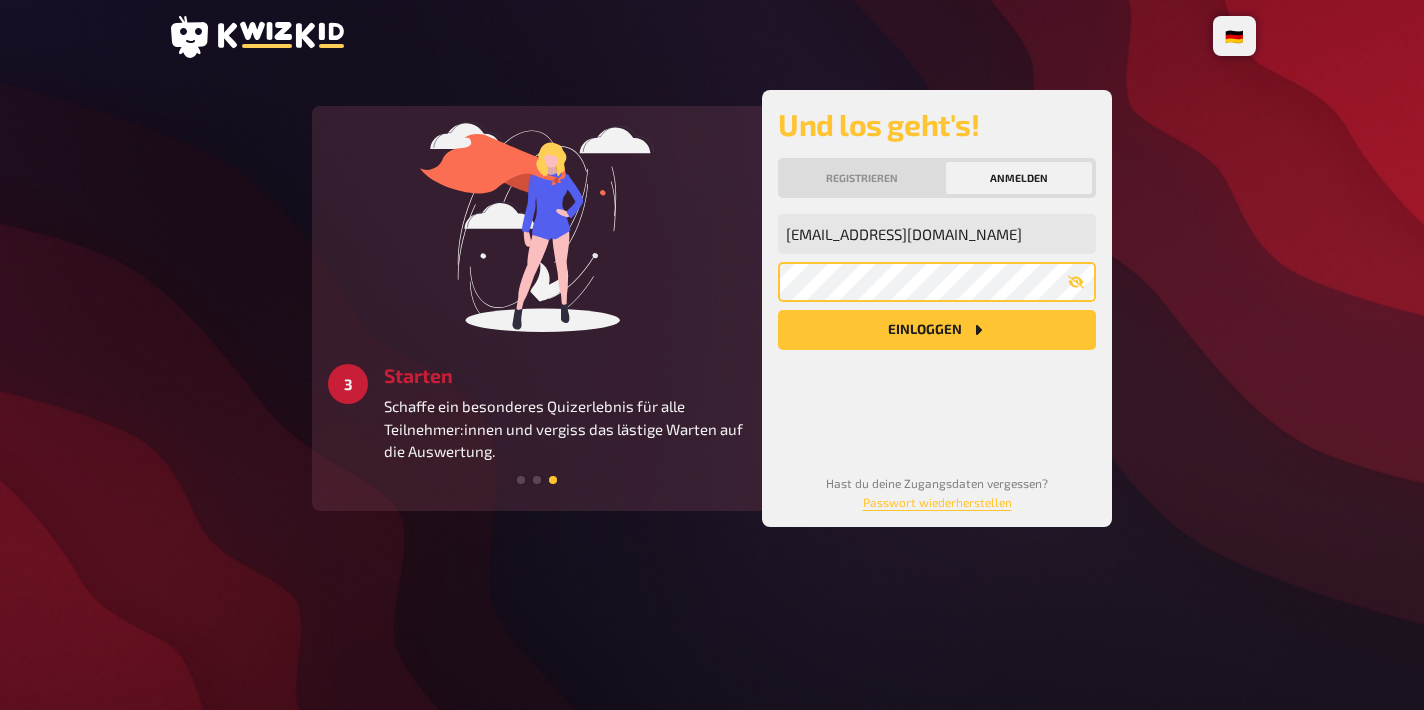 click on "Einloggen" at bounding box center (937, 330) 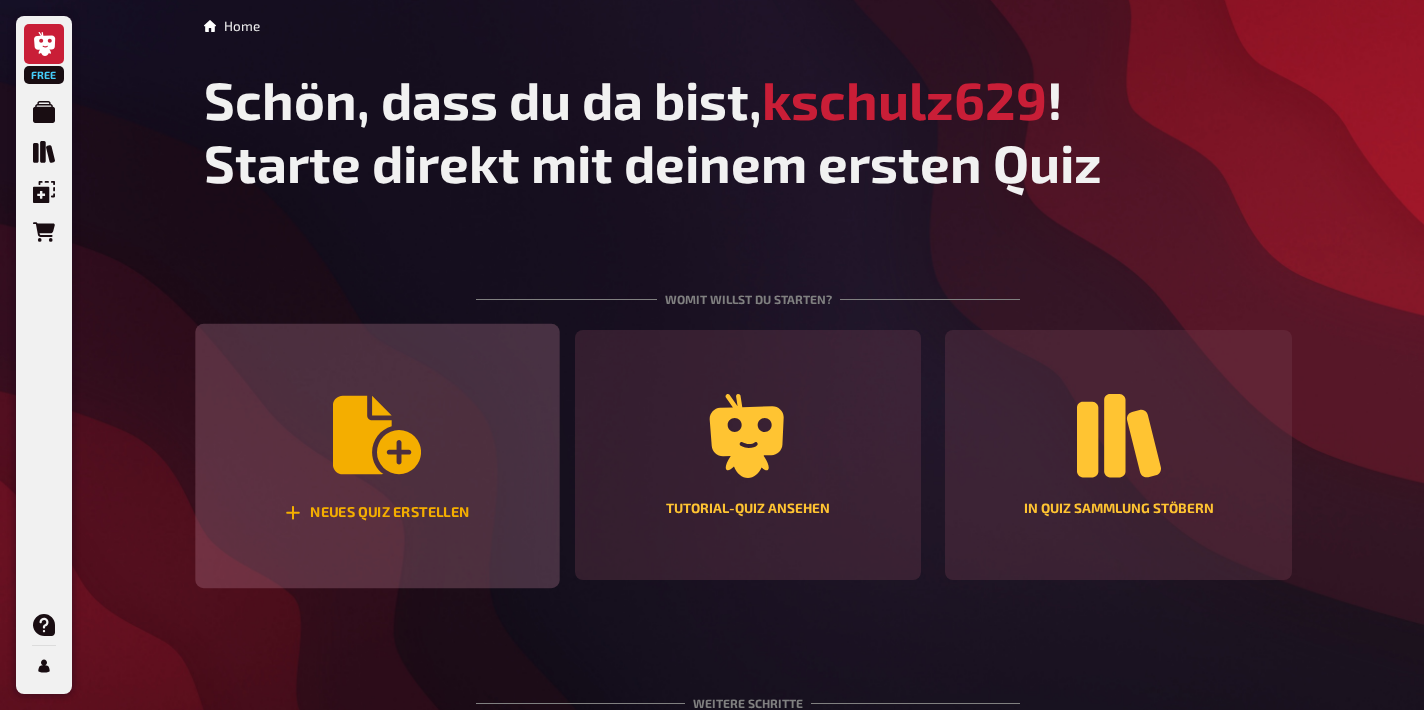 click on "Neues Quiz erstellen" at bounding box center [377, 456] 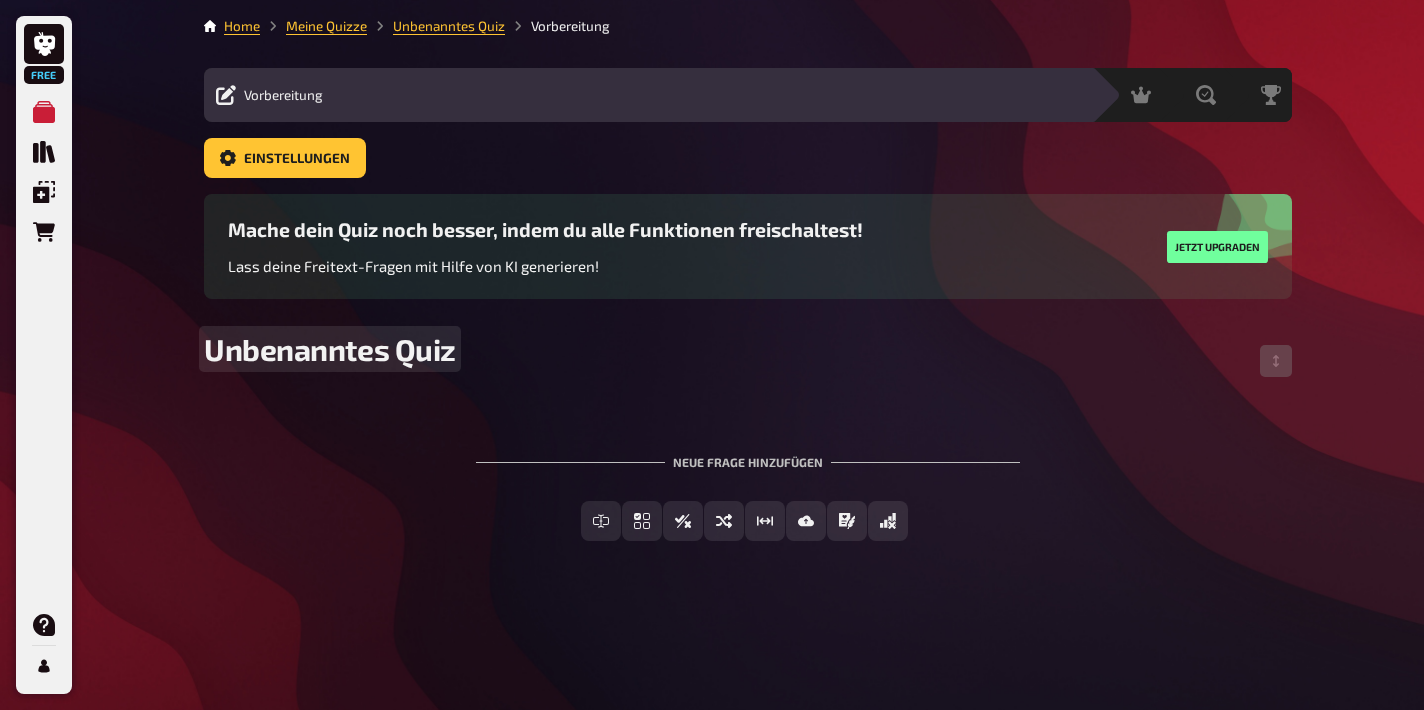 click on "Unbenanntes Quiz" at bounding box center [748, 361] 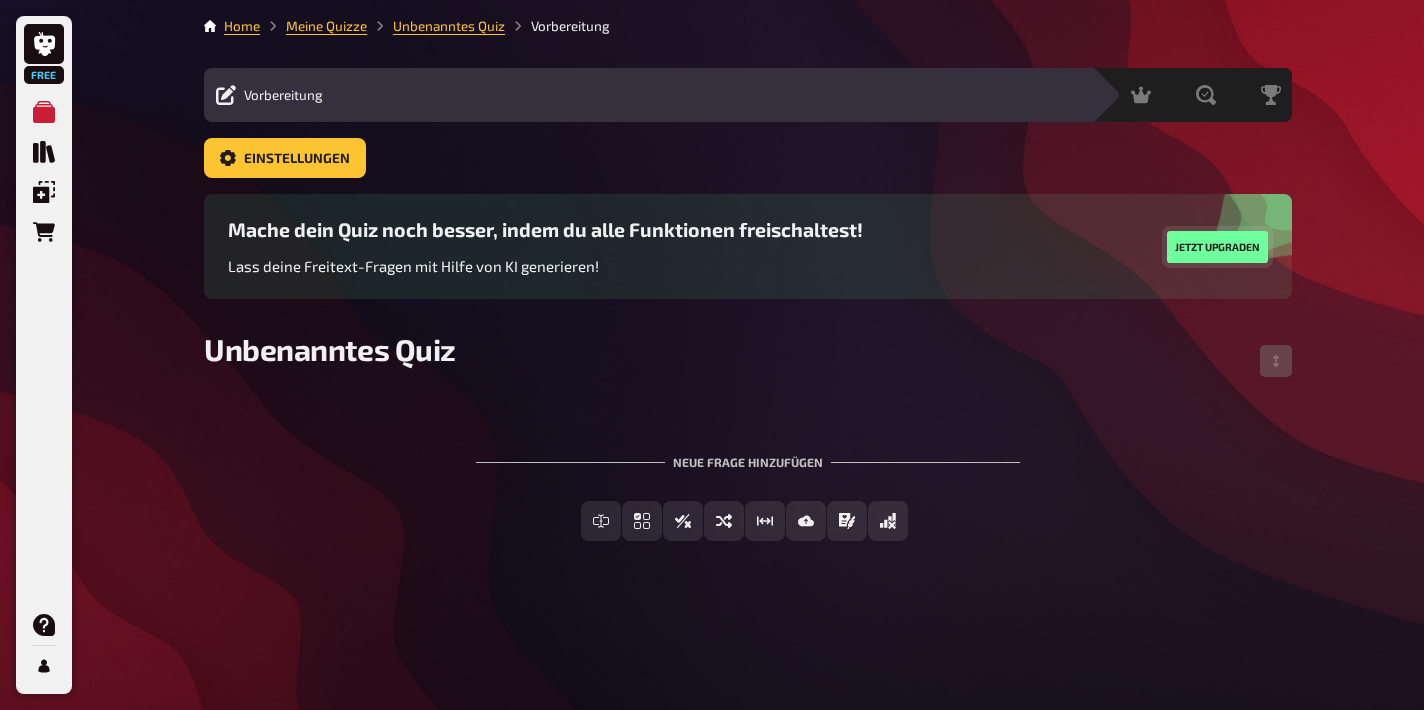 click on "Jetzt upgraden" at bounding box center [1217, 247] 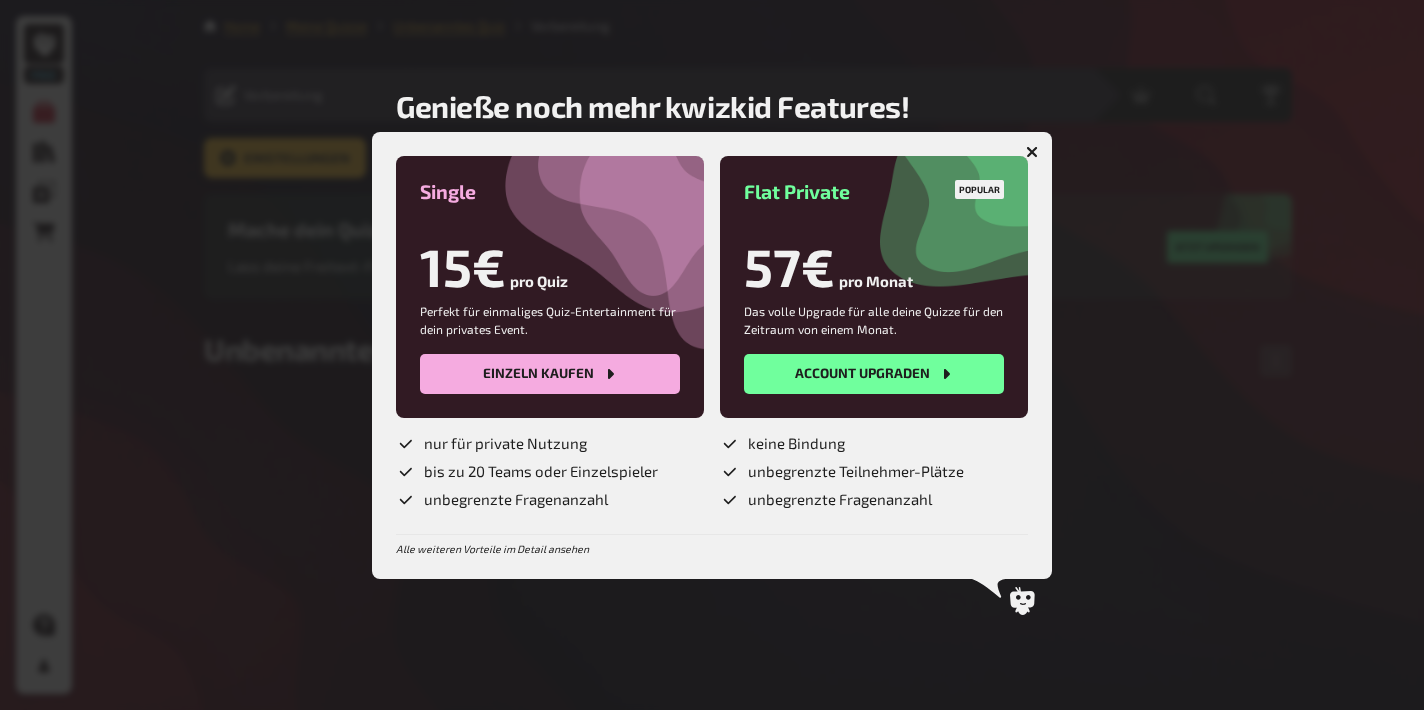 click at bounding box center [1032, 152] 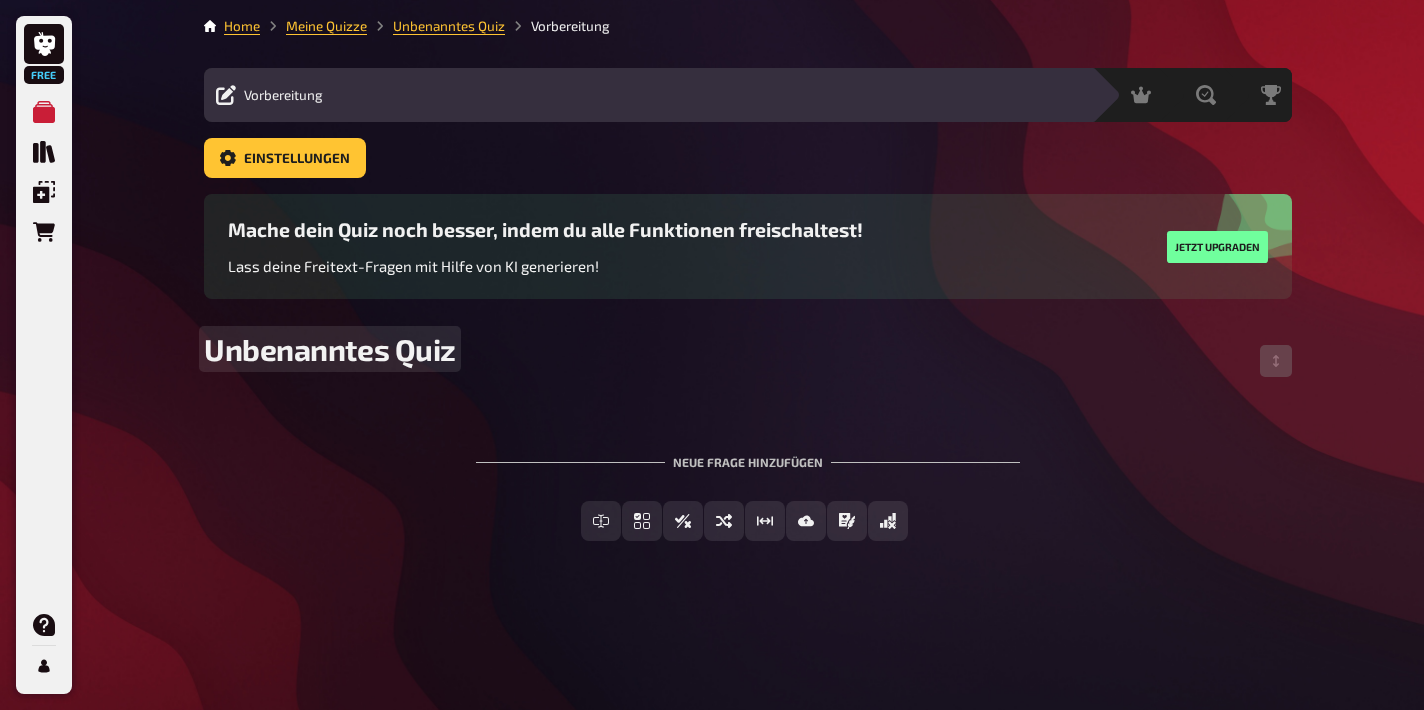 click on "Unbenanntes Quiz" at bounding box center (330, 349) 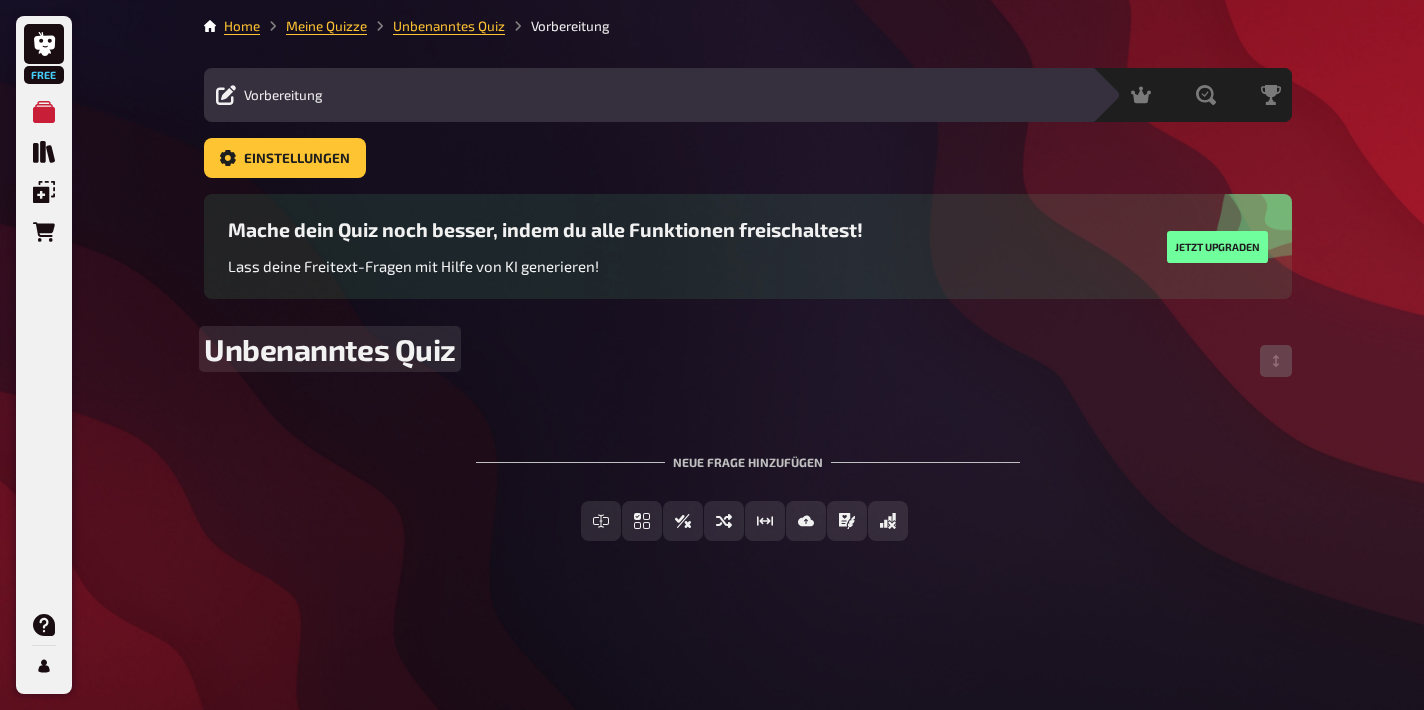 type 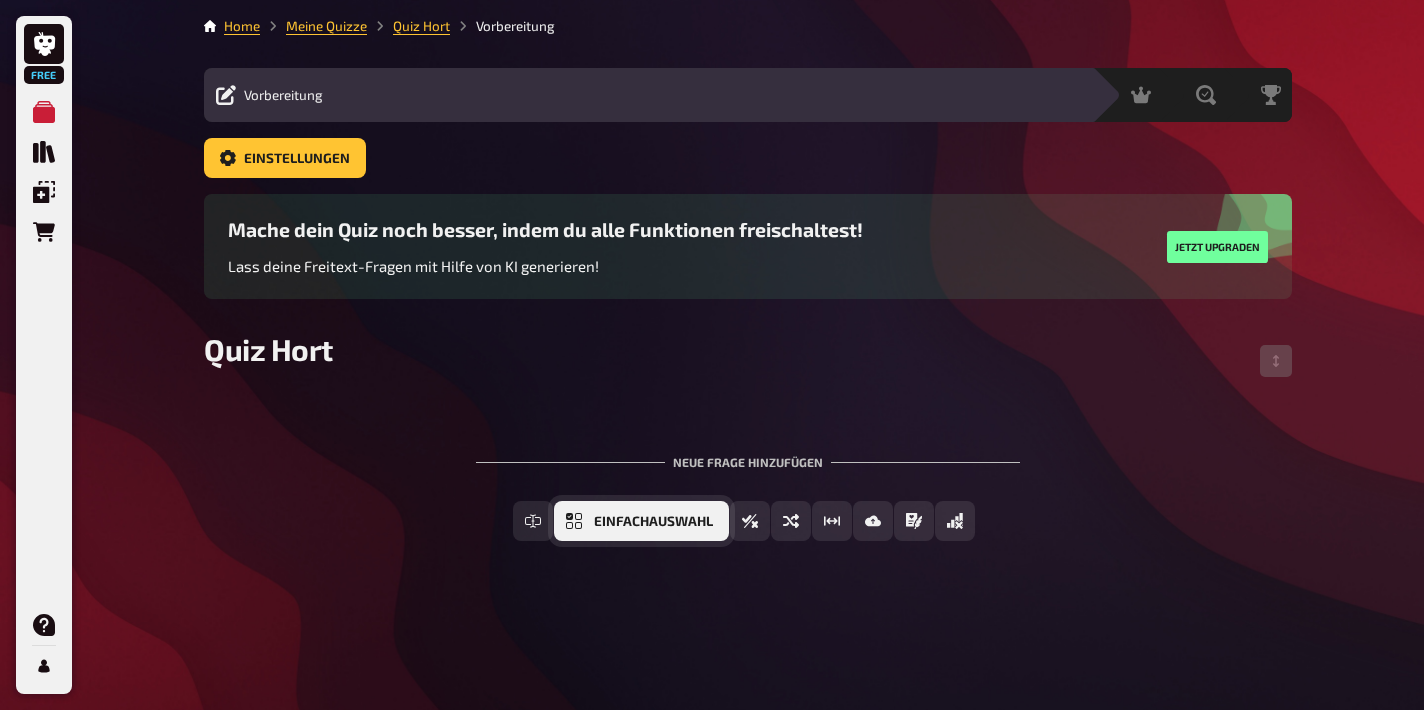 click on "Einfachauswahl" at bounding box center (653, 522) 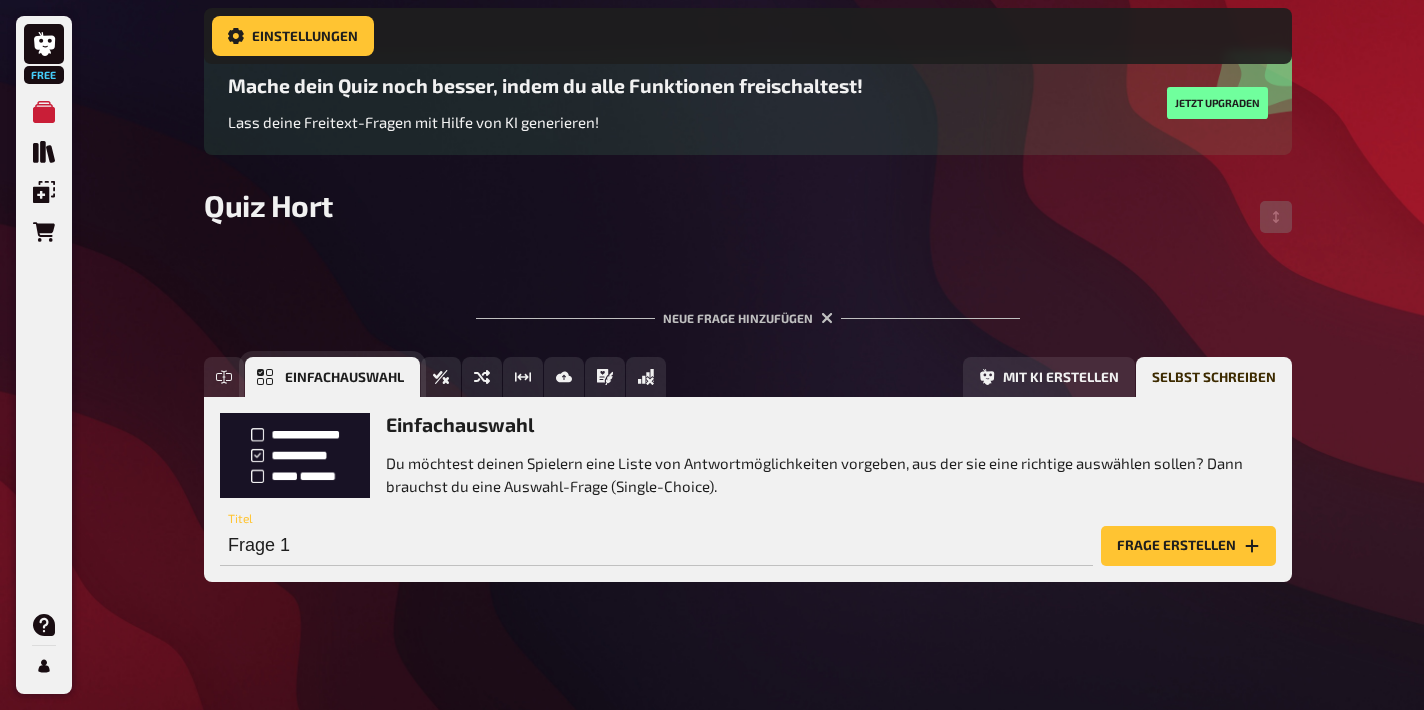 scroll, scrollTop: 161, scrollLeft: 0, axis: vertical 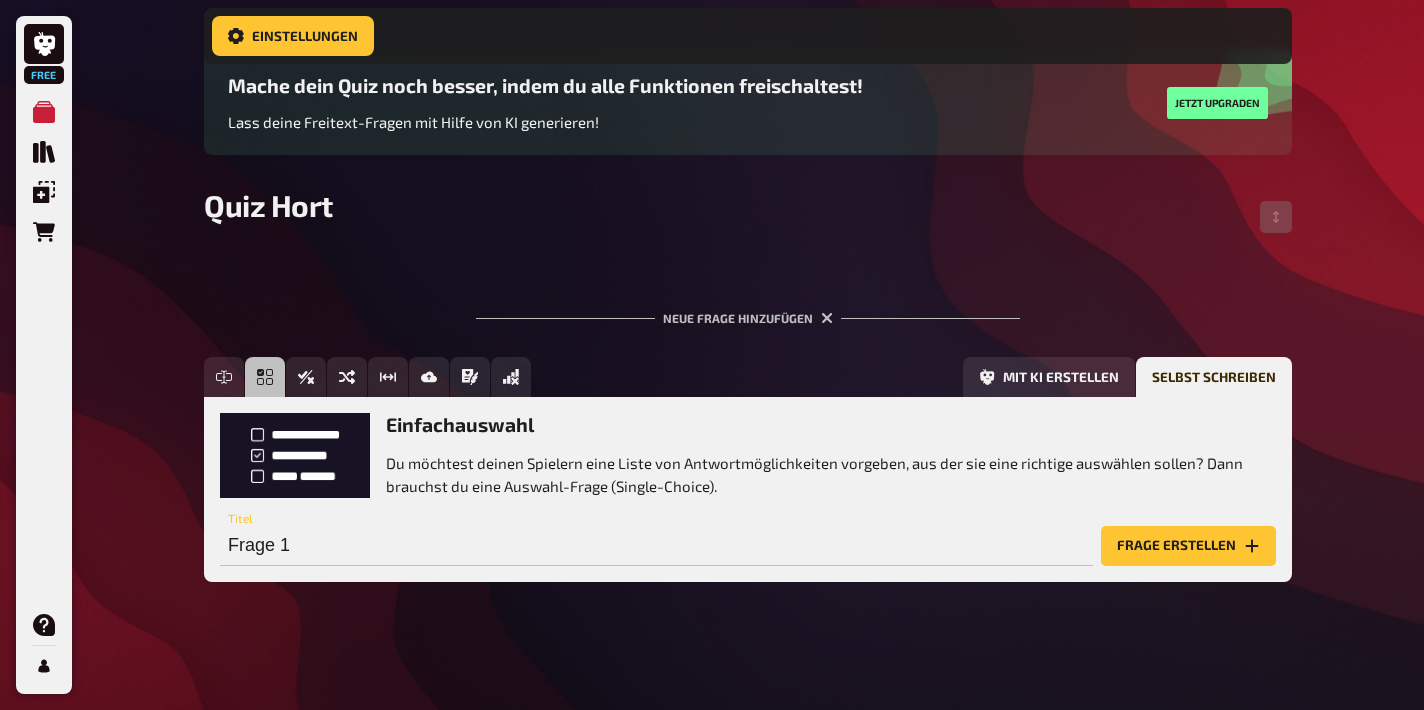 click on "Einfachauswahl" at bounding box center [831, 424] 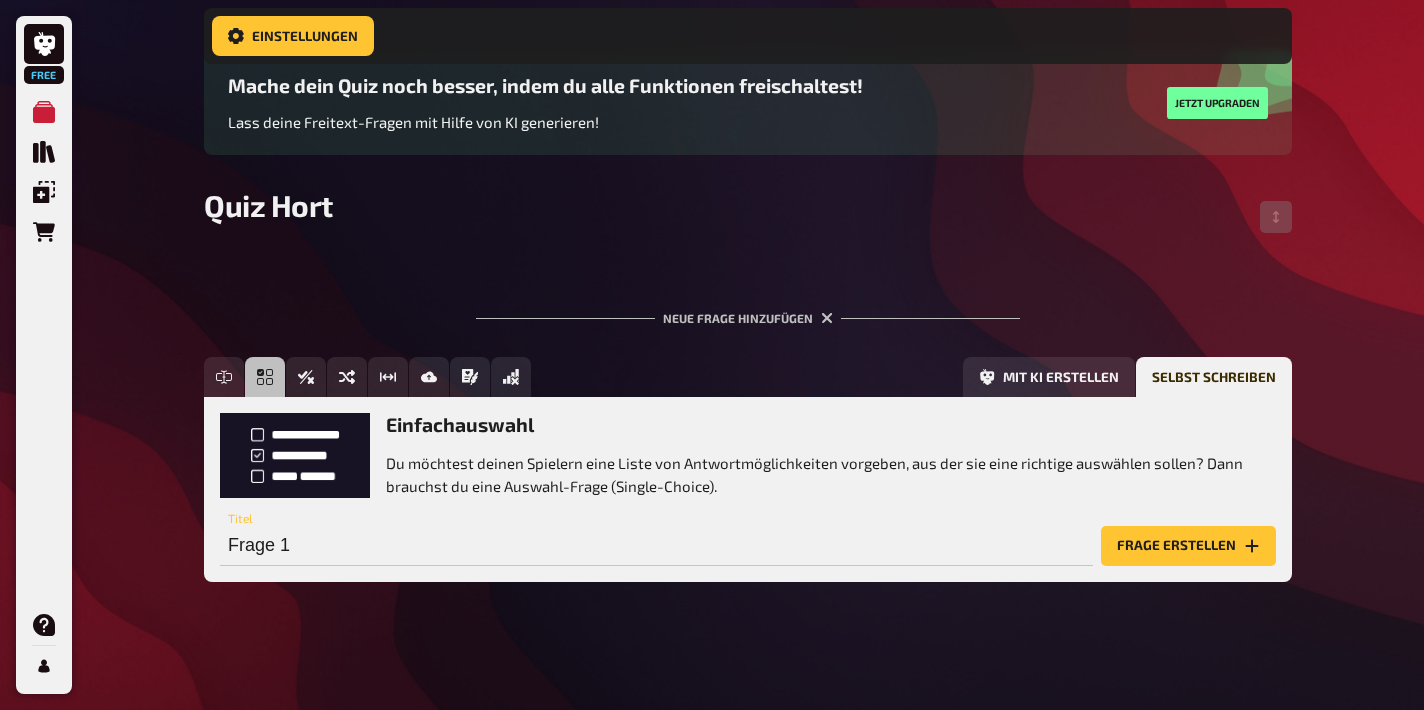 click on "Frage 1" at bounding box center (656, 546) 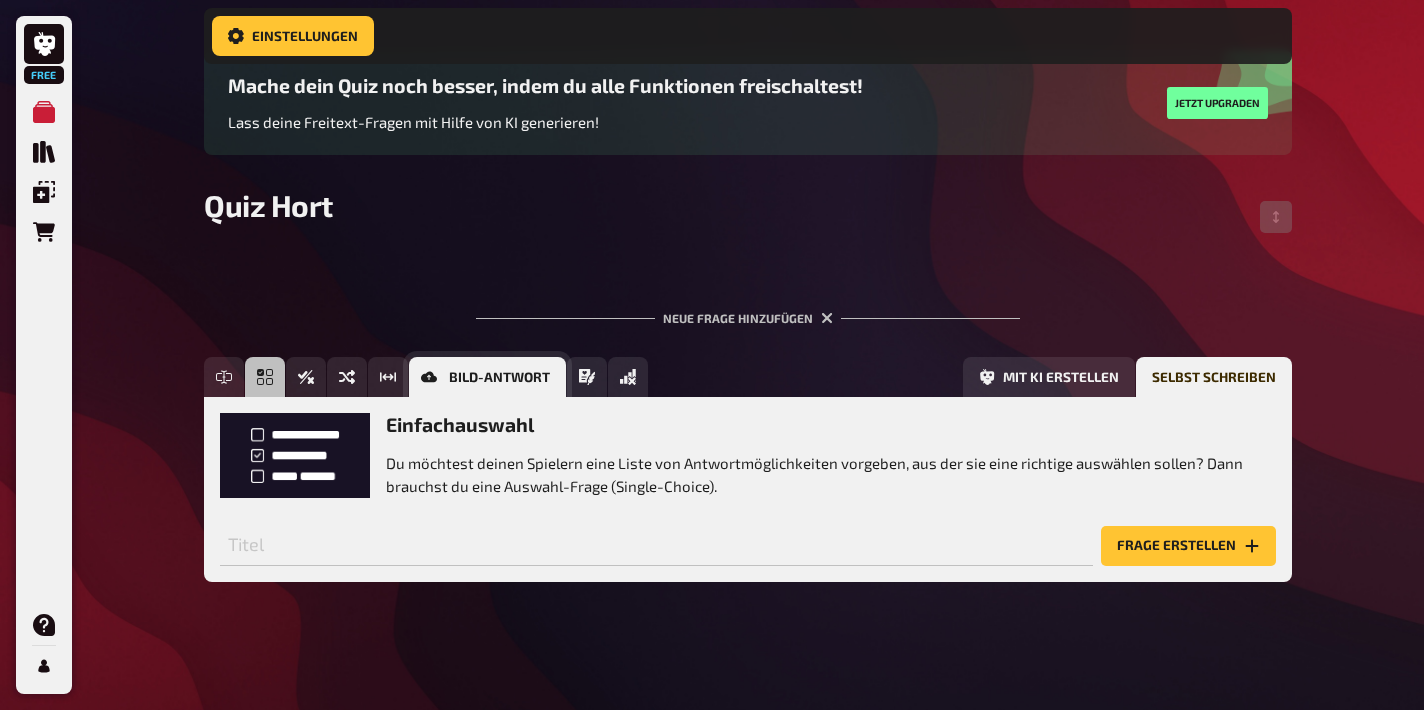 click on "Bild-Antwort" at bounding box center (499, 378) 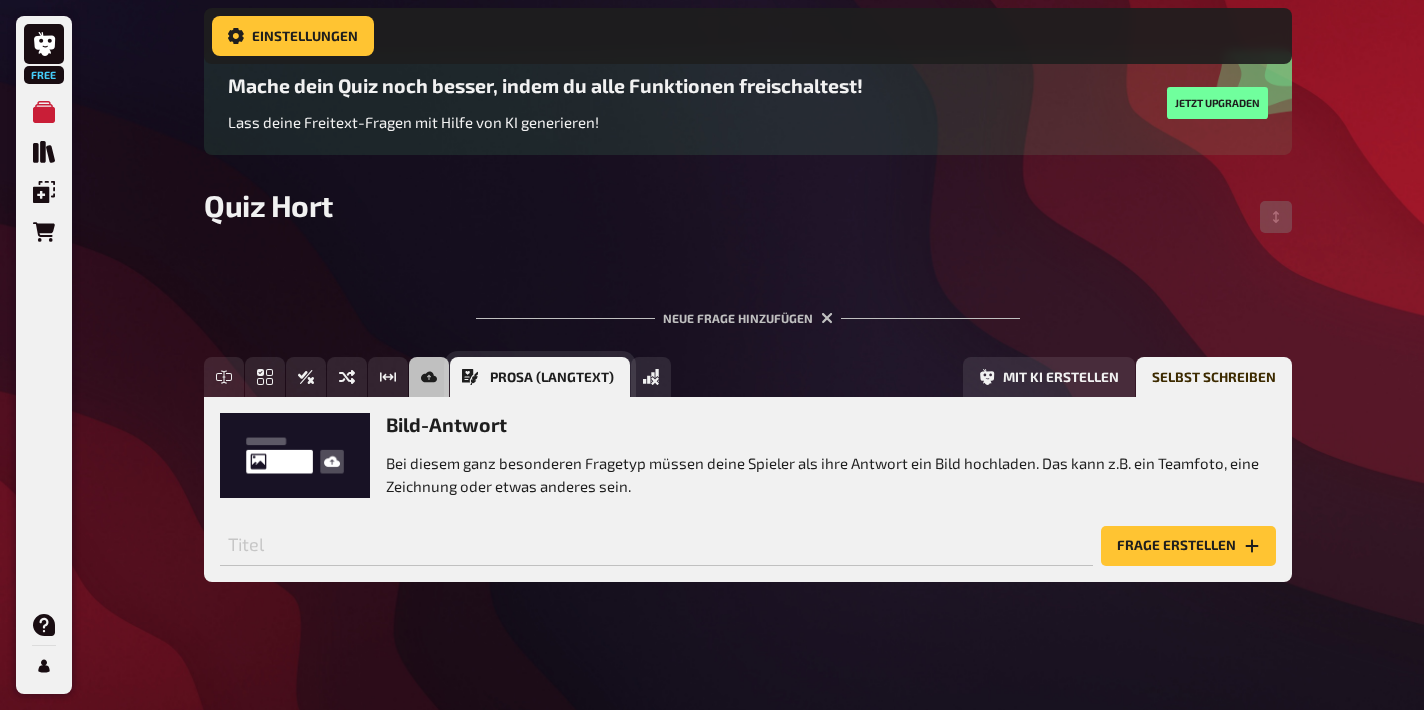 click on "Prosa (Langtext)" at bounding box center [552, 378] 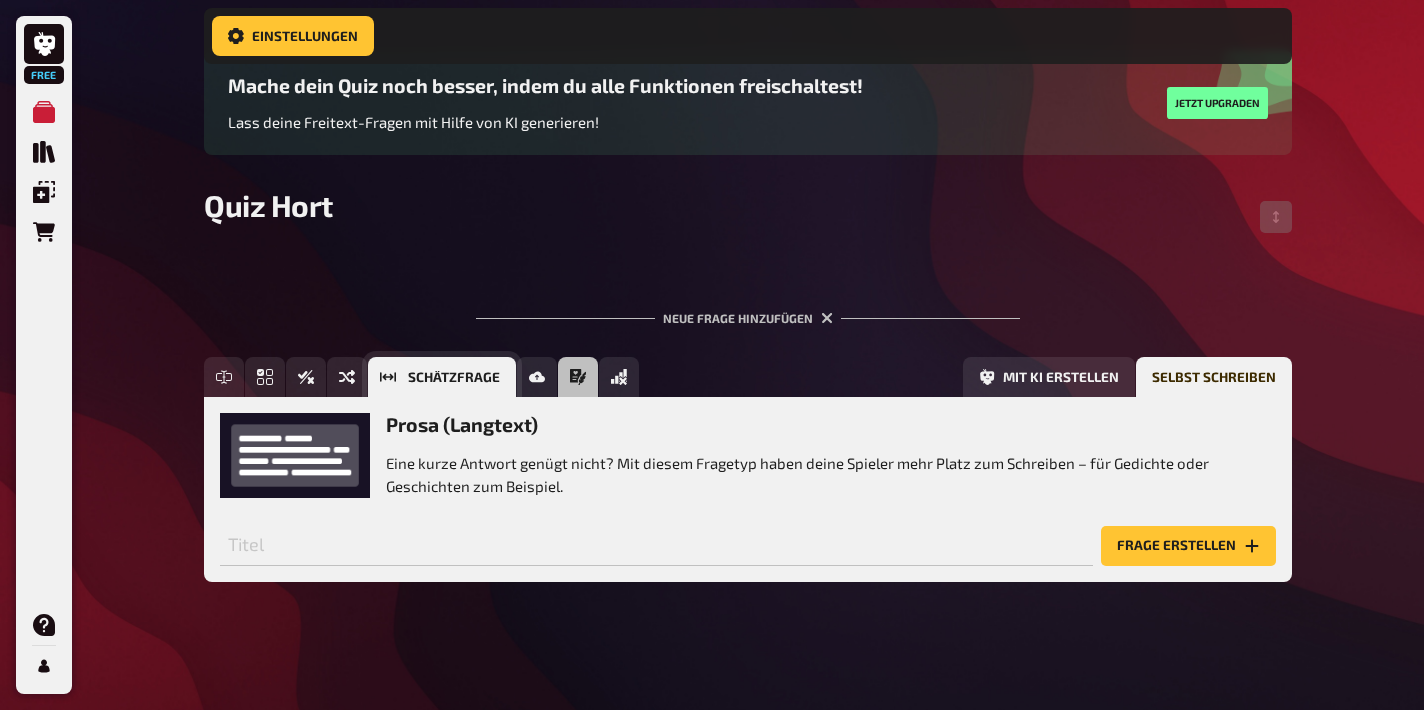 click on "Schätzfrage" at bounding box center [442, 377] 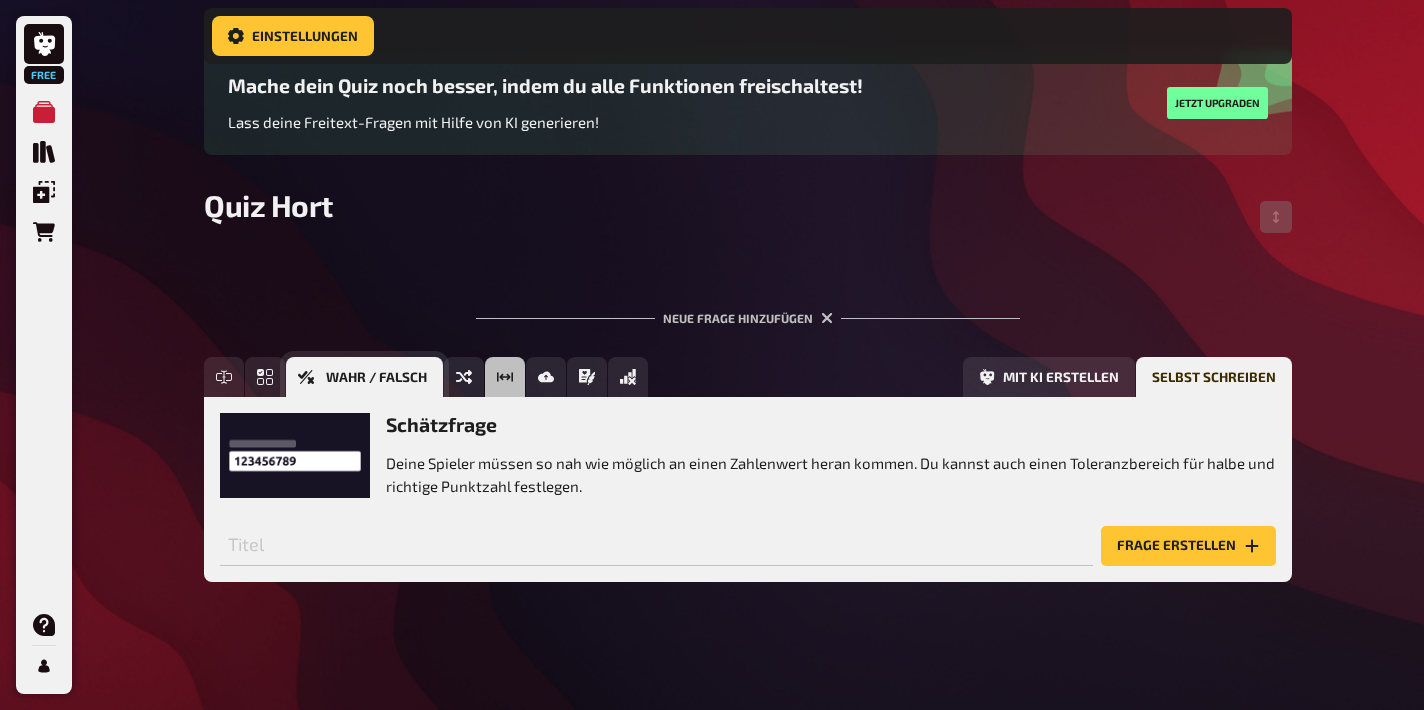 click 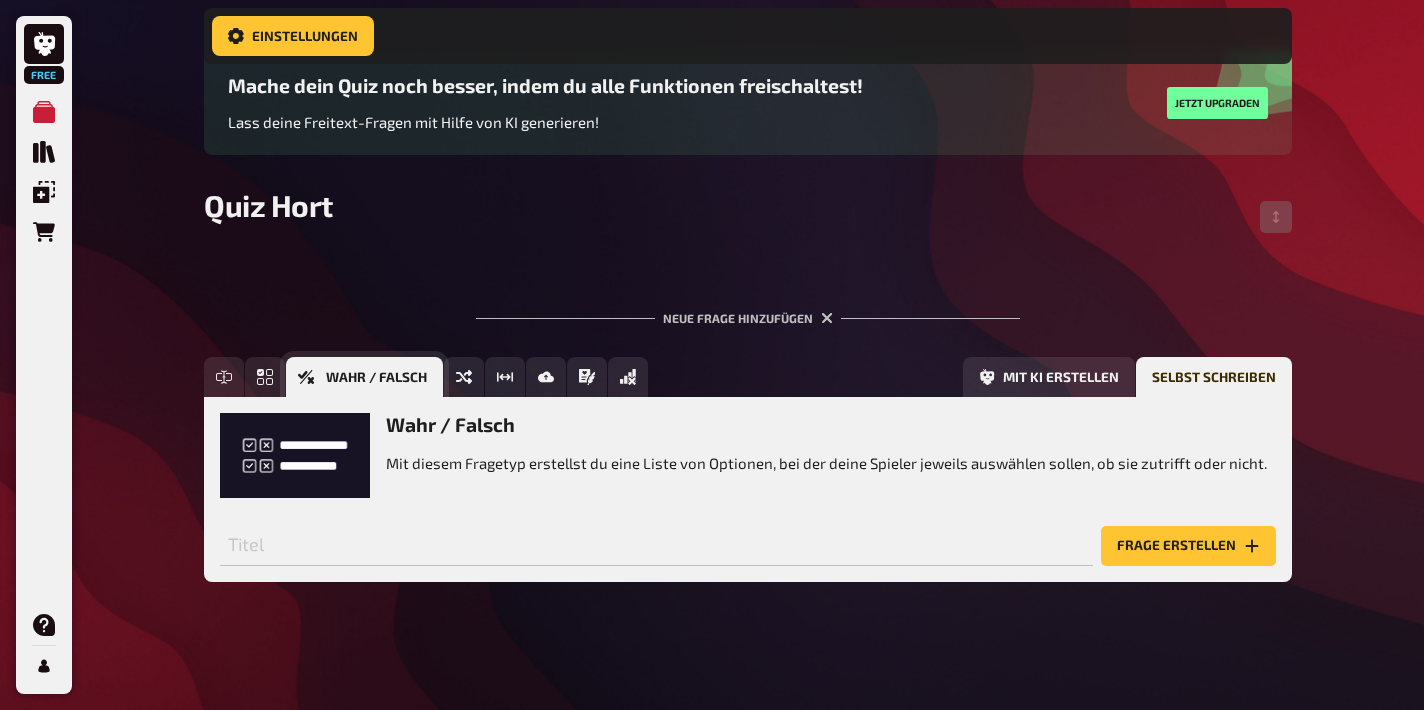 scroll, scrollTop: 160, scrollLeft: 0, axis: vertical 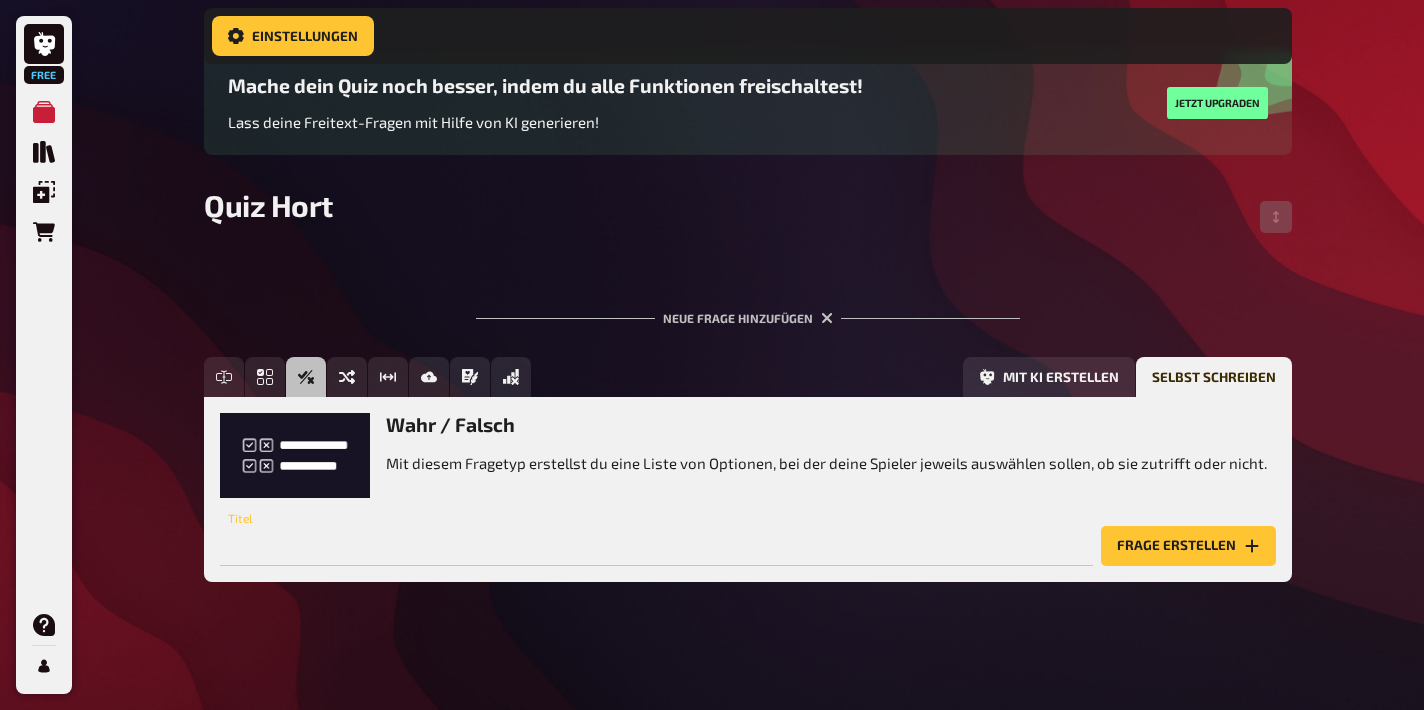 click at bounding box center (656, 546) 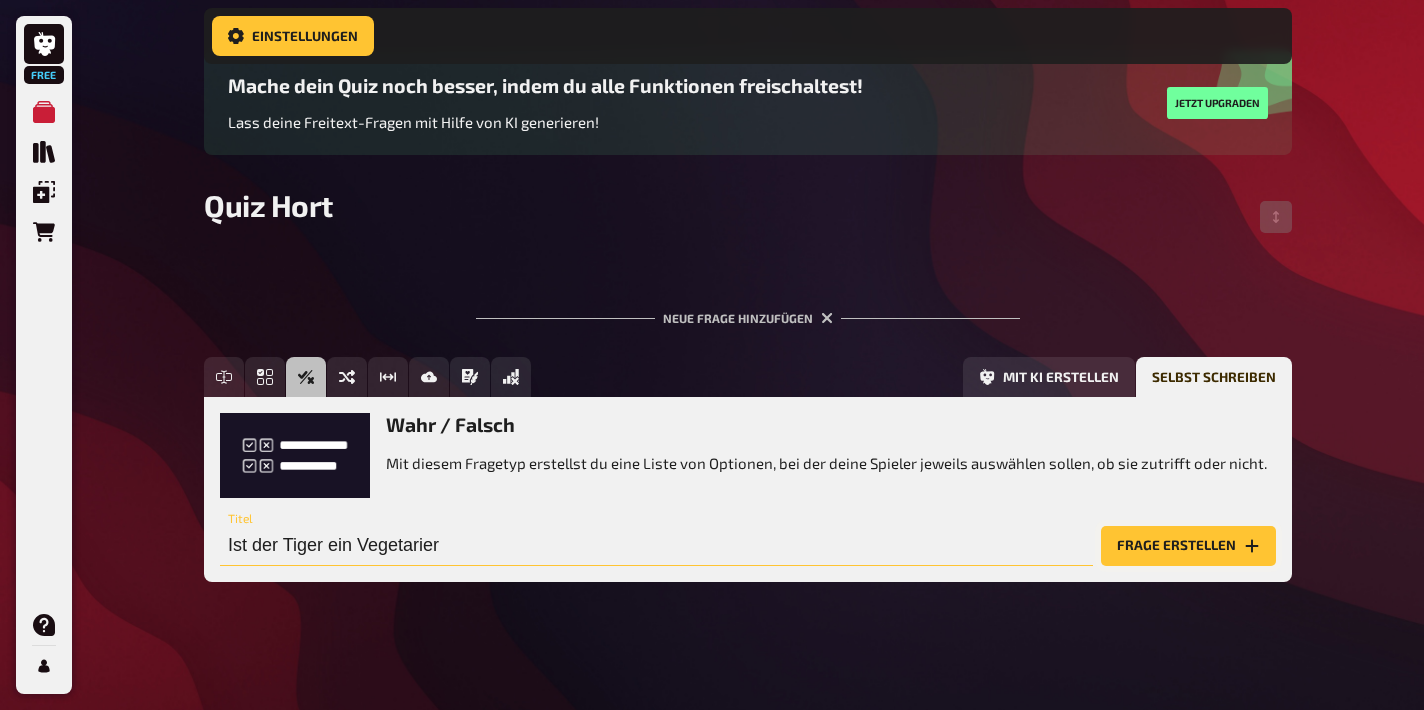 type on "Ist der Tiger ein Vegetarier" 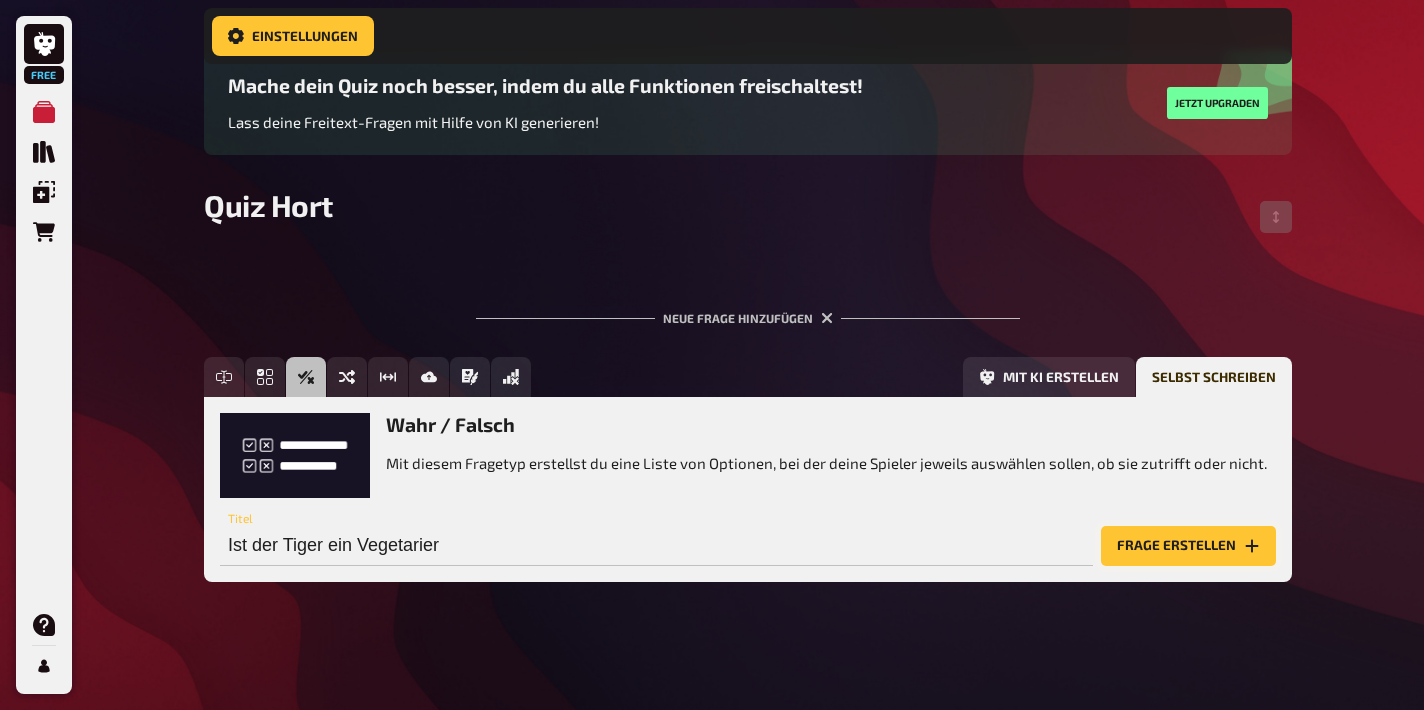 click on "Frage erstellen" at bounding box center [1188, 546] 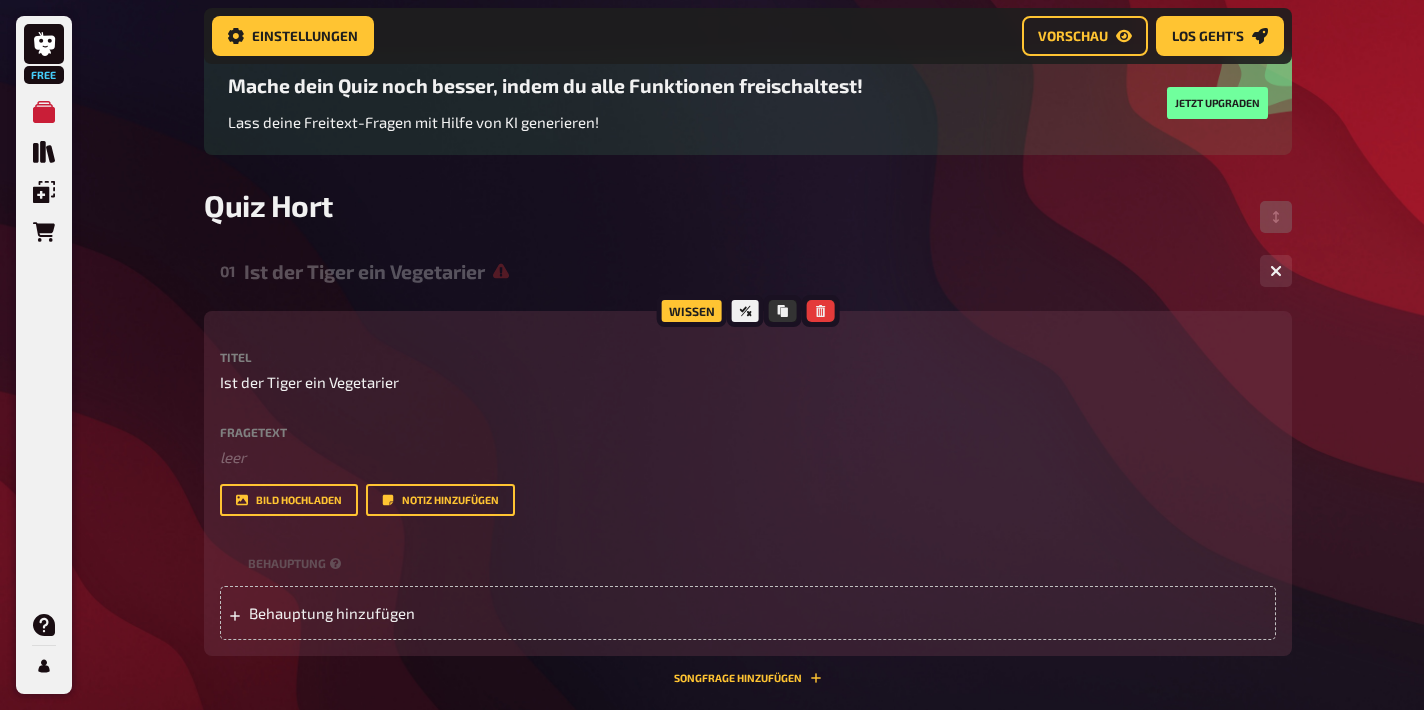 click on "Fragetext" at bounding box center (748, 432) 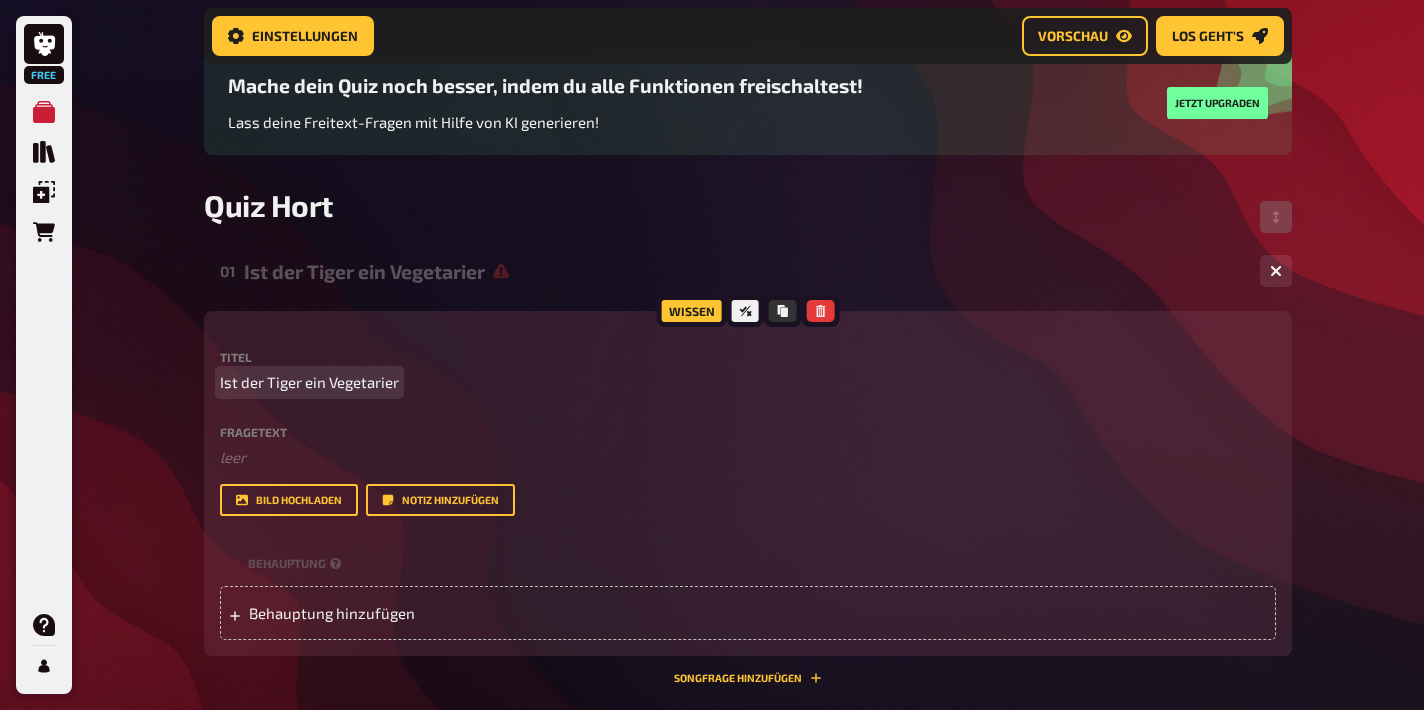 click on "Titel Ist der Tiger ein Vegetarier" at bounding box center (748, 372) 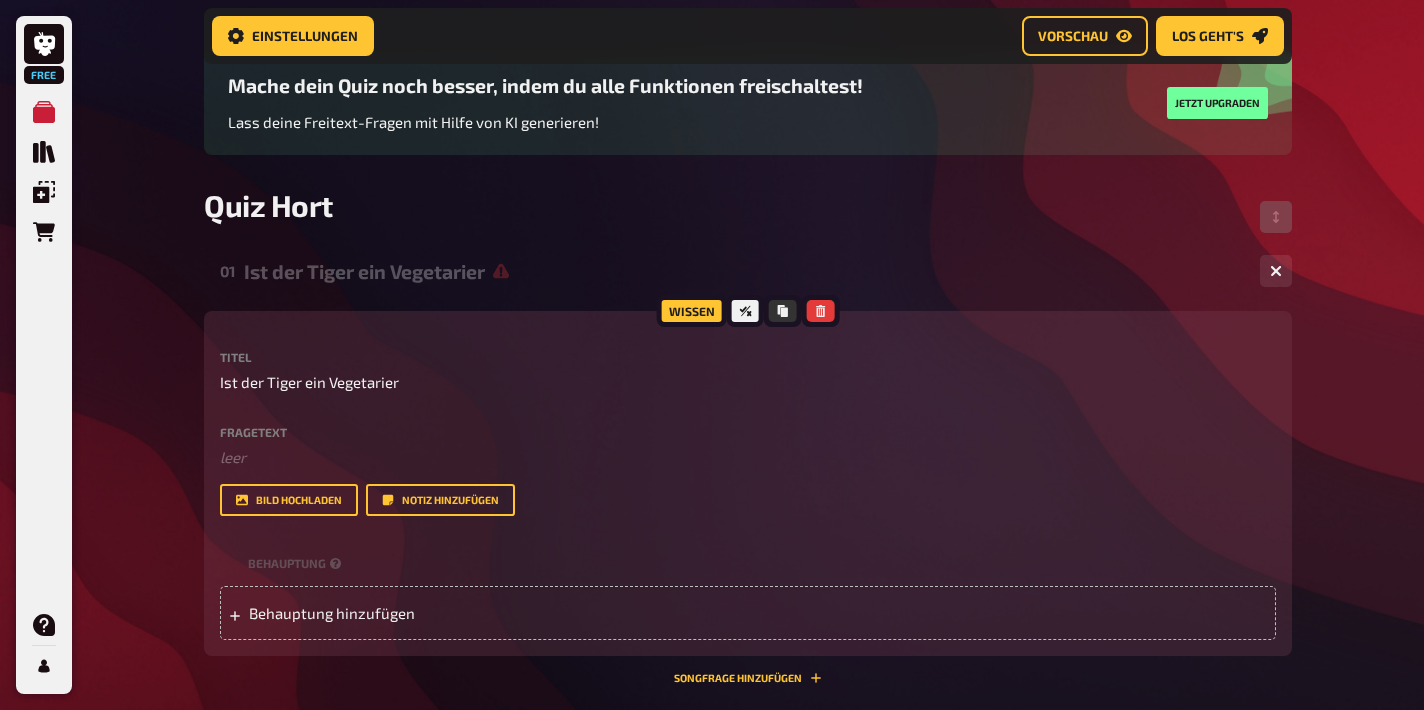 click on "Titel Ist der Tiger ein Vegetarier  Fragetext ﻿ leer Hier hinziehen für Dateiupload Bild hochladen   Notiz hinzufügen" at bounding box center [748, 433] 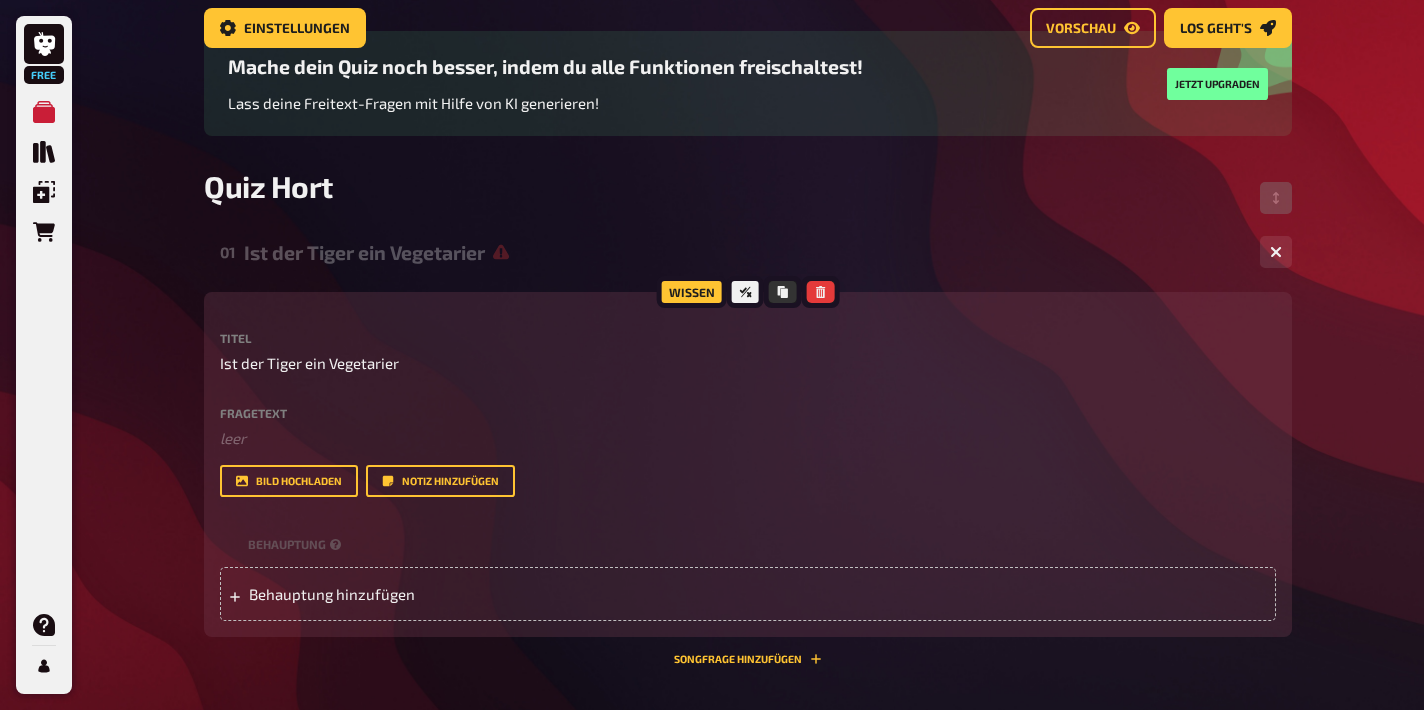 scroll, scrollTop: 118, scrollLeft: 0, axis: vertical 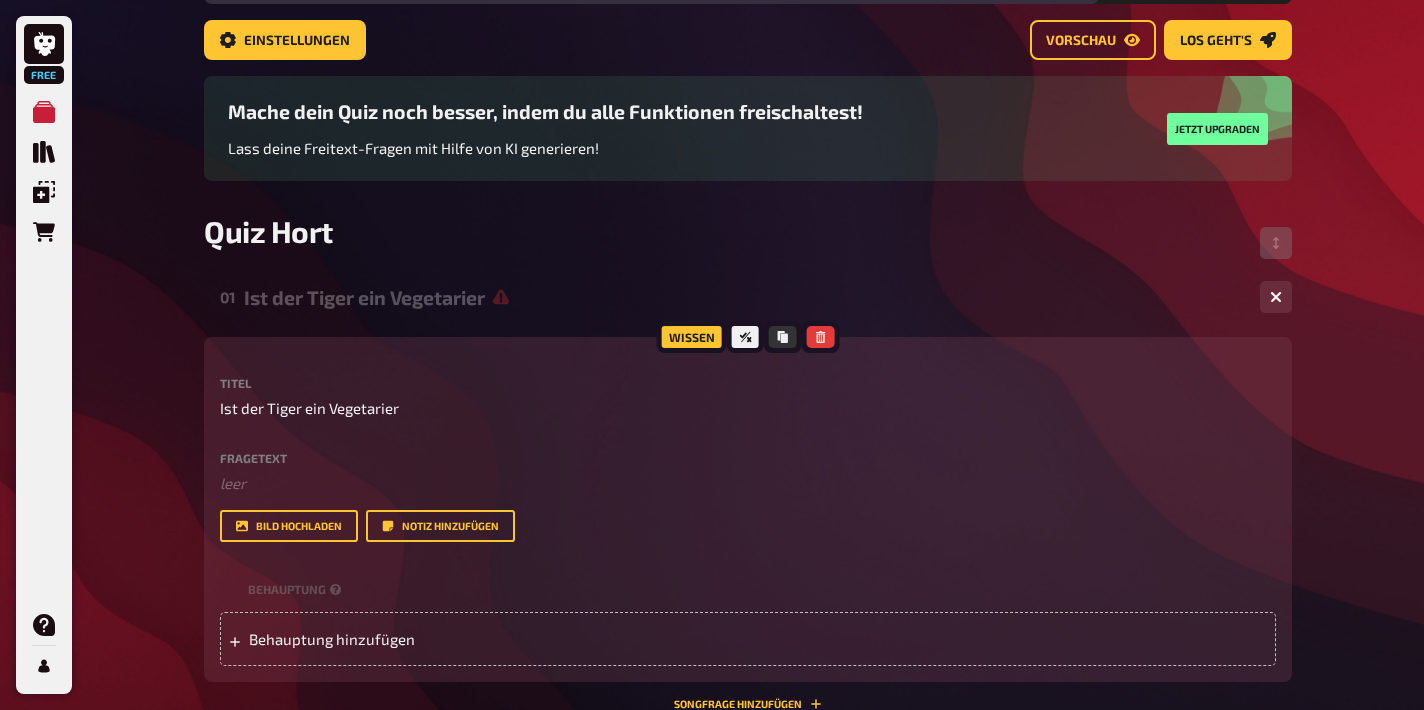 click on "Wissen" at bounding box center [692, 337] 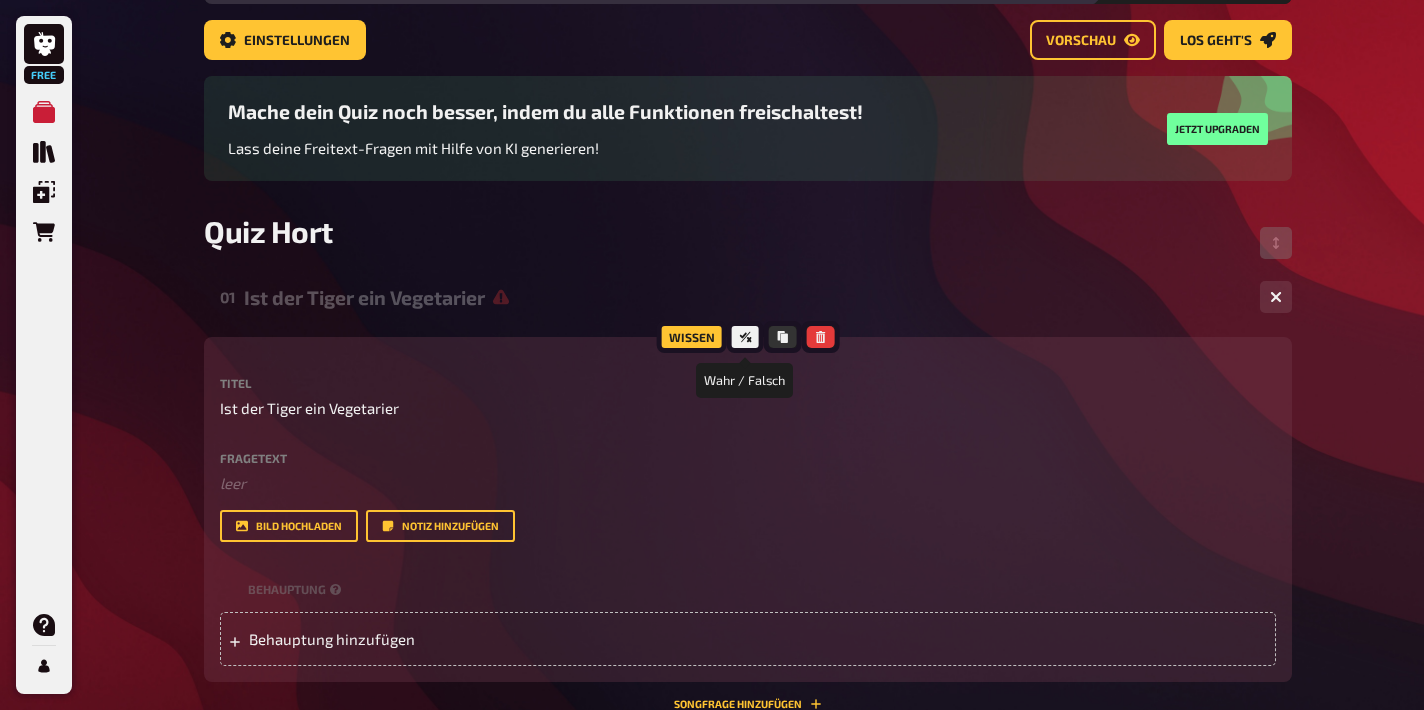click 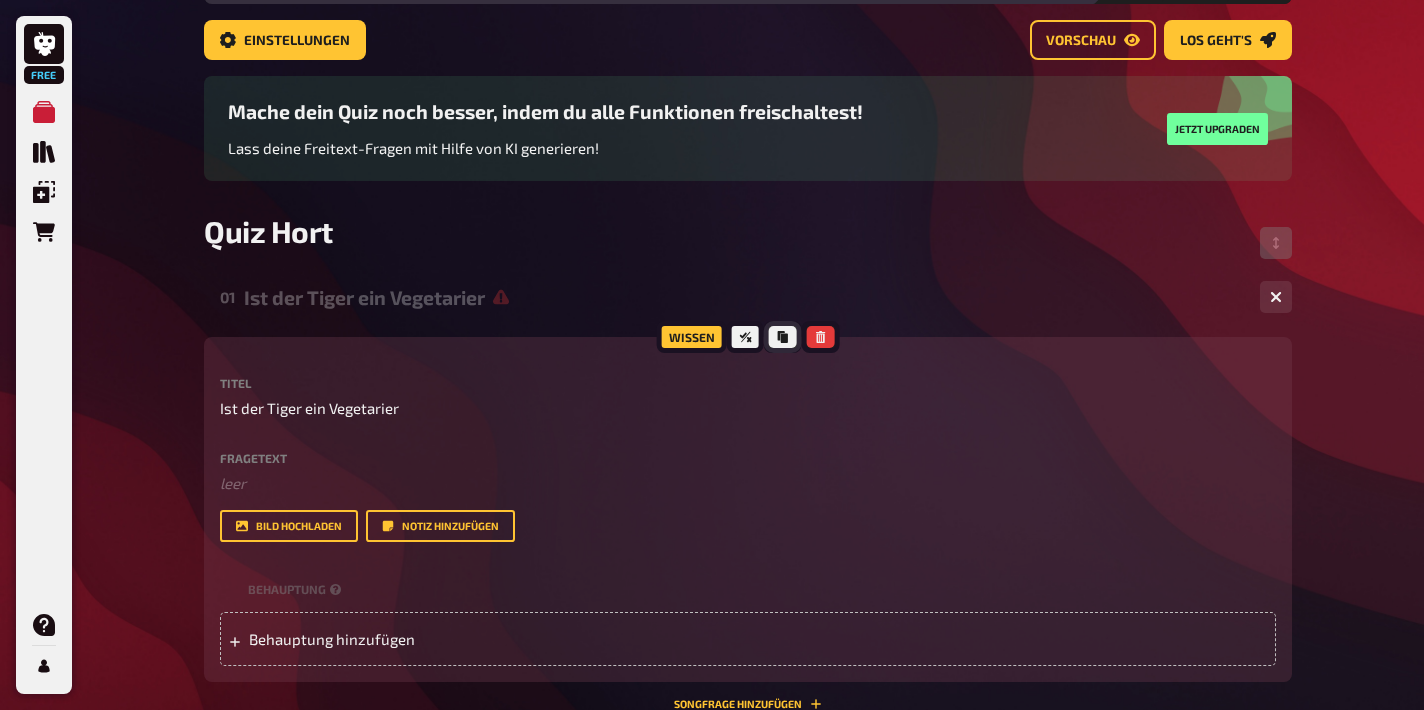 click at bounding box center (782, 337) 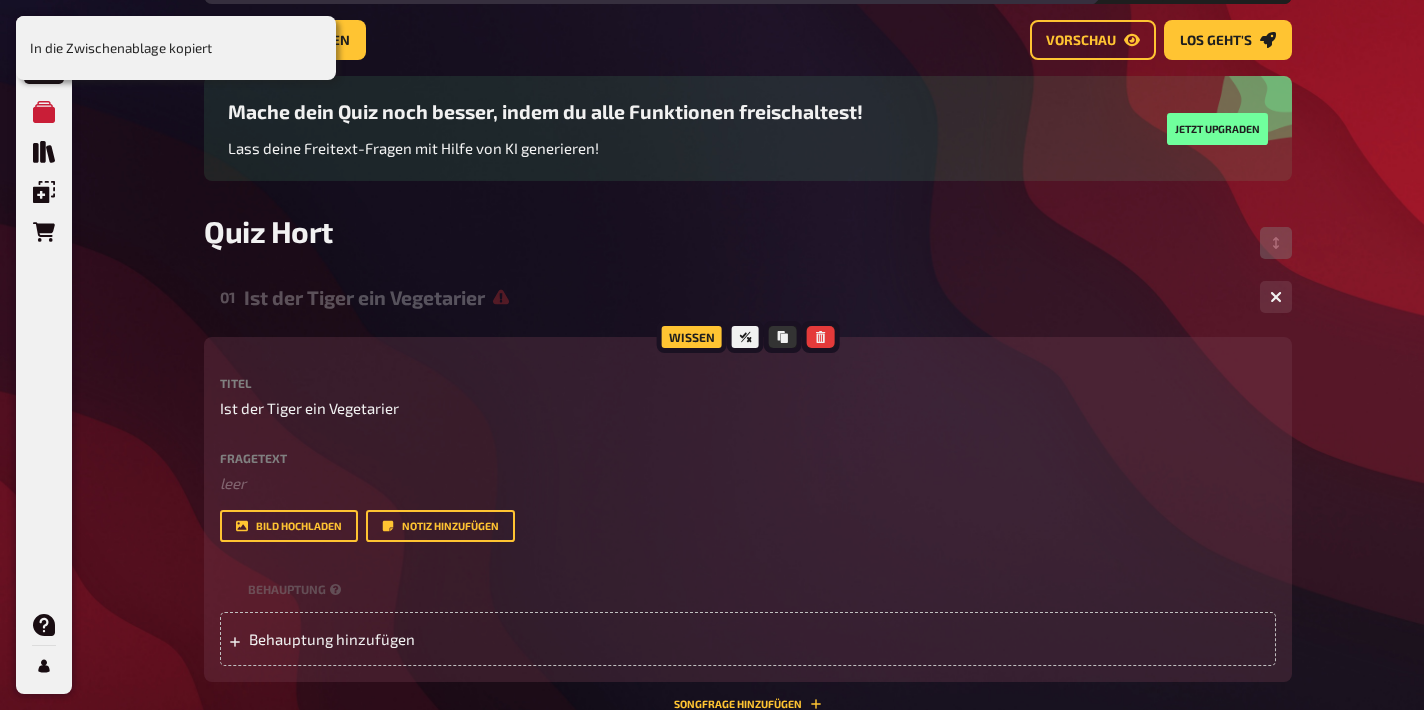 click on "Wissen" at bounding box center [692, 337] 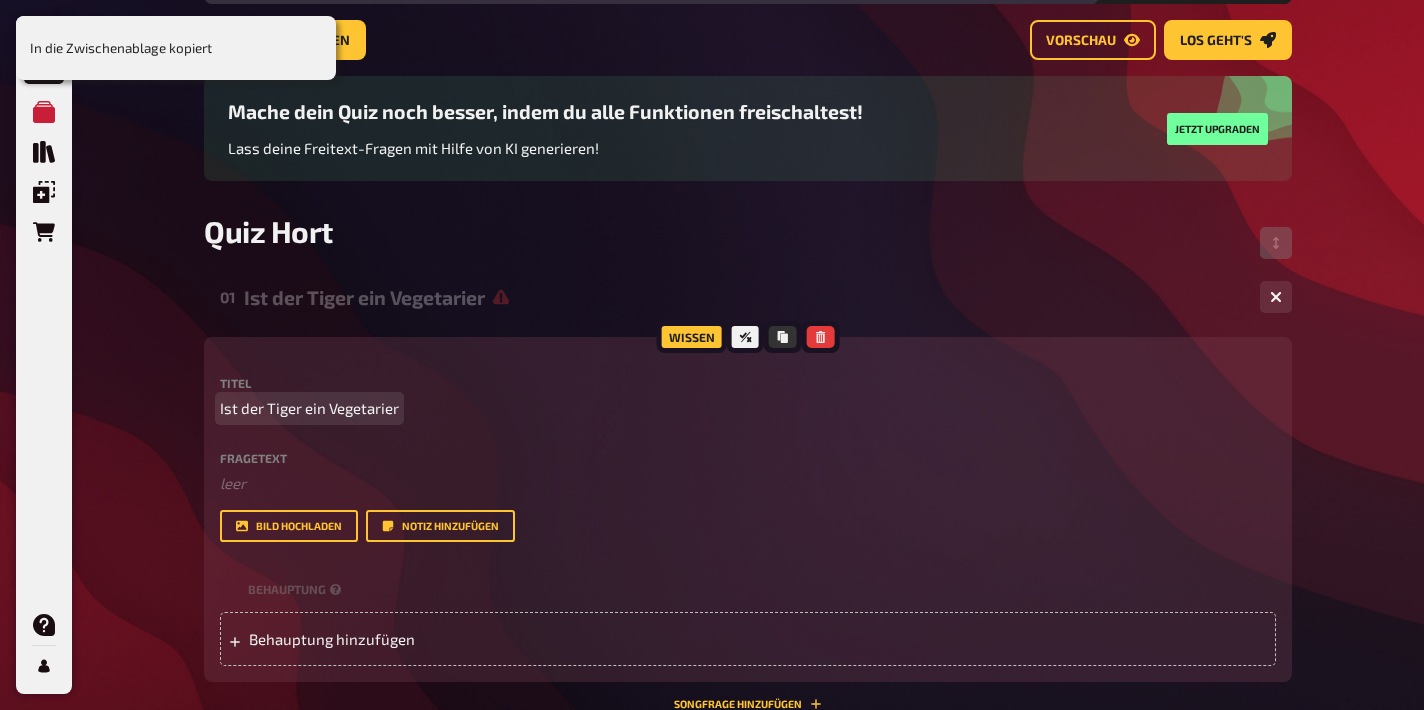 click on "Ist der Tiger ein Vegetarier" at bounding box center [748, 408] 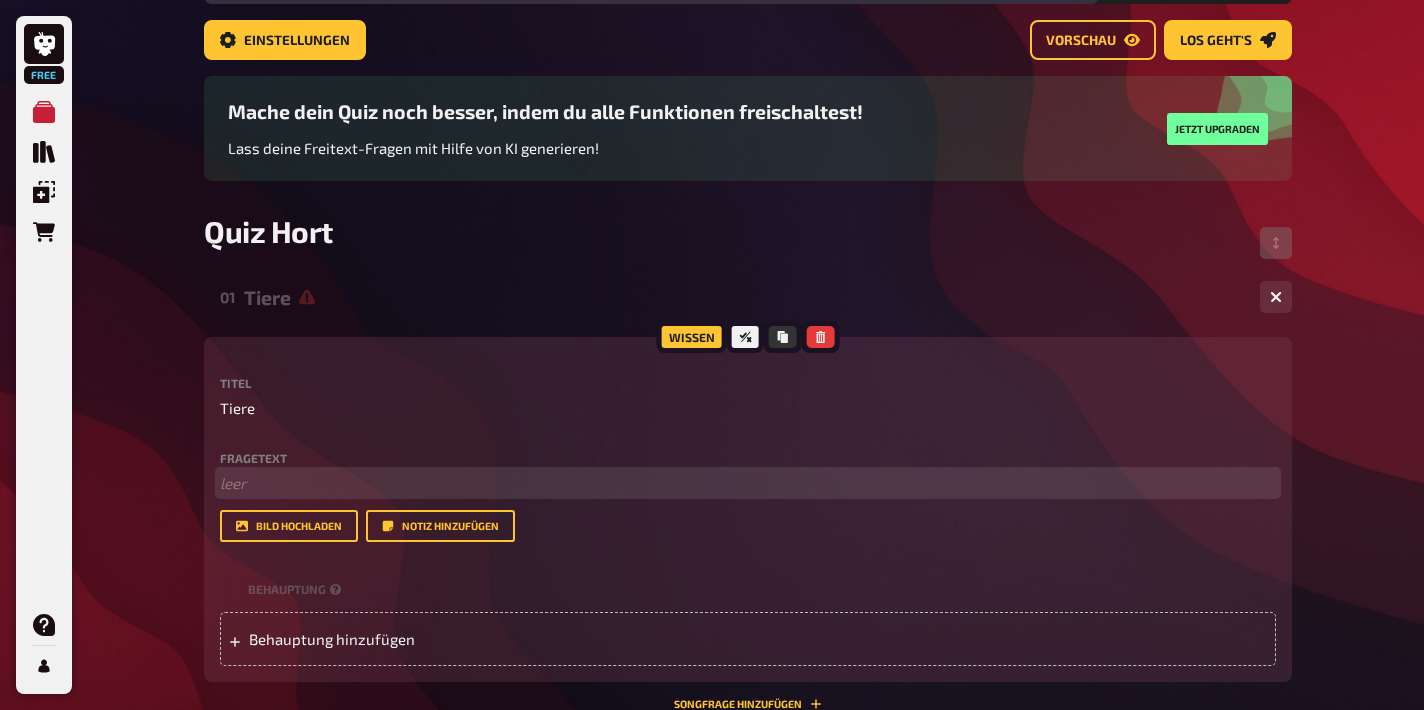 click on "﻿ leer" at bounding box center [748, 483] 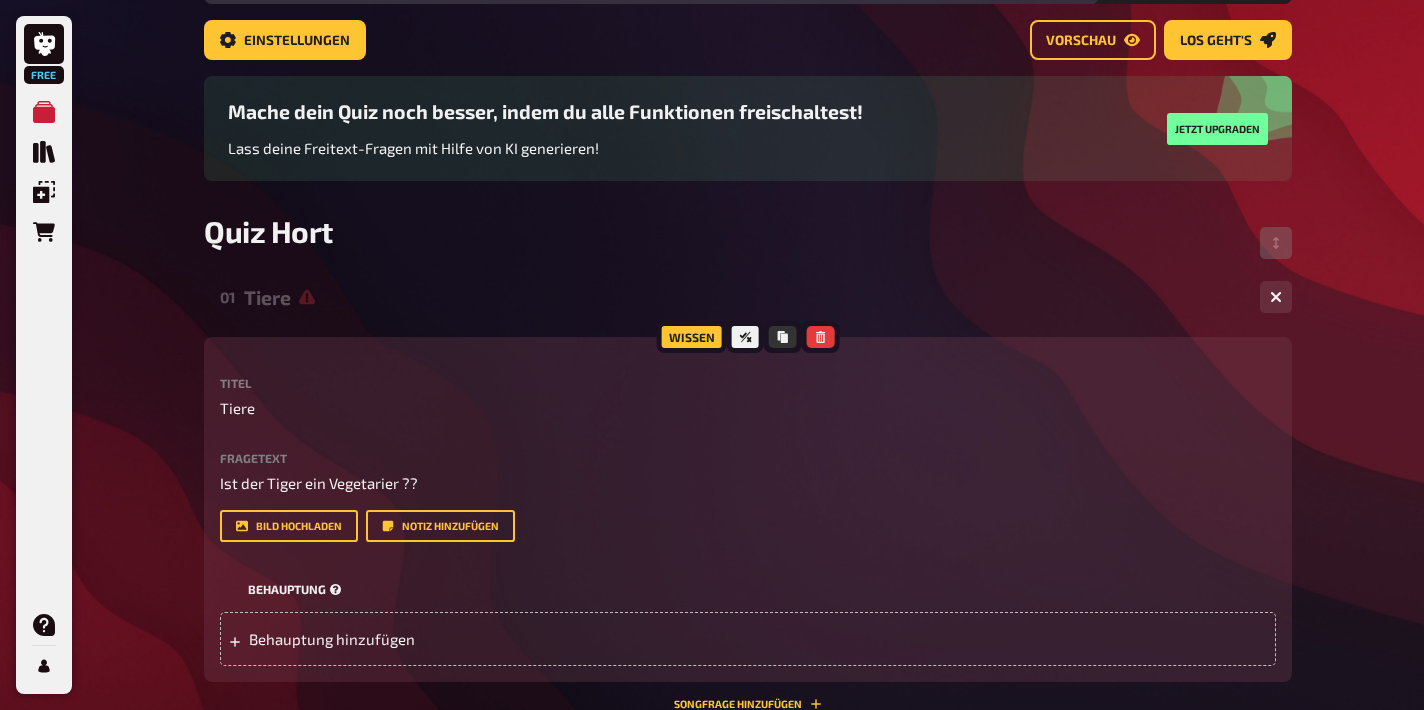 click on "Behauptung" at bounding box center (748, 589) 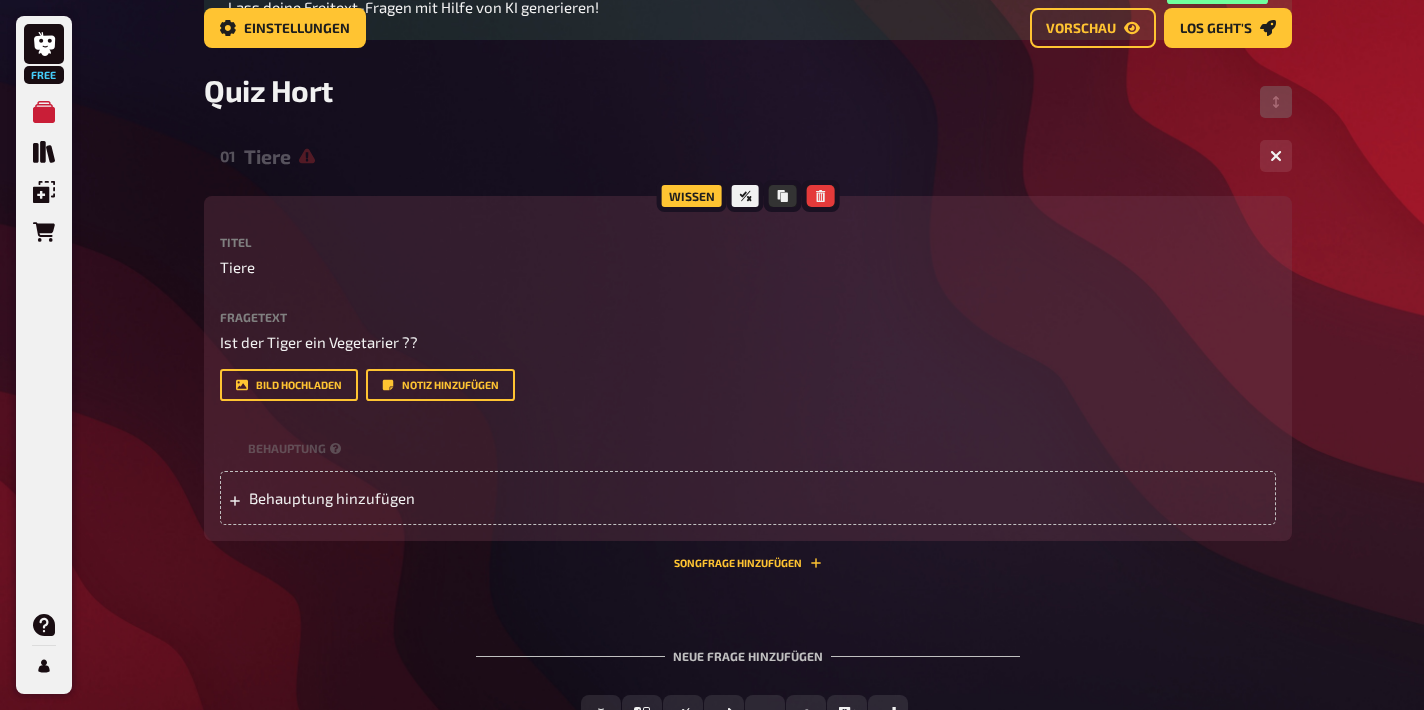 scroll, scrollTop: 90, scrollLeft: 0, axis: vertical 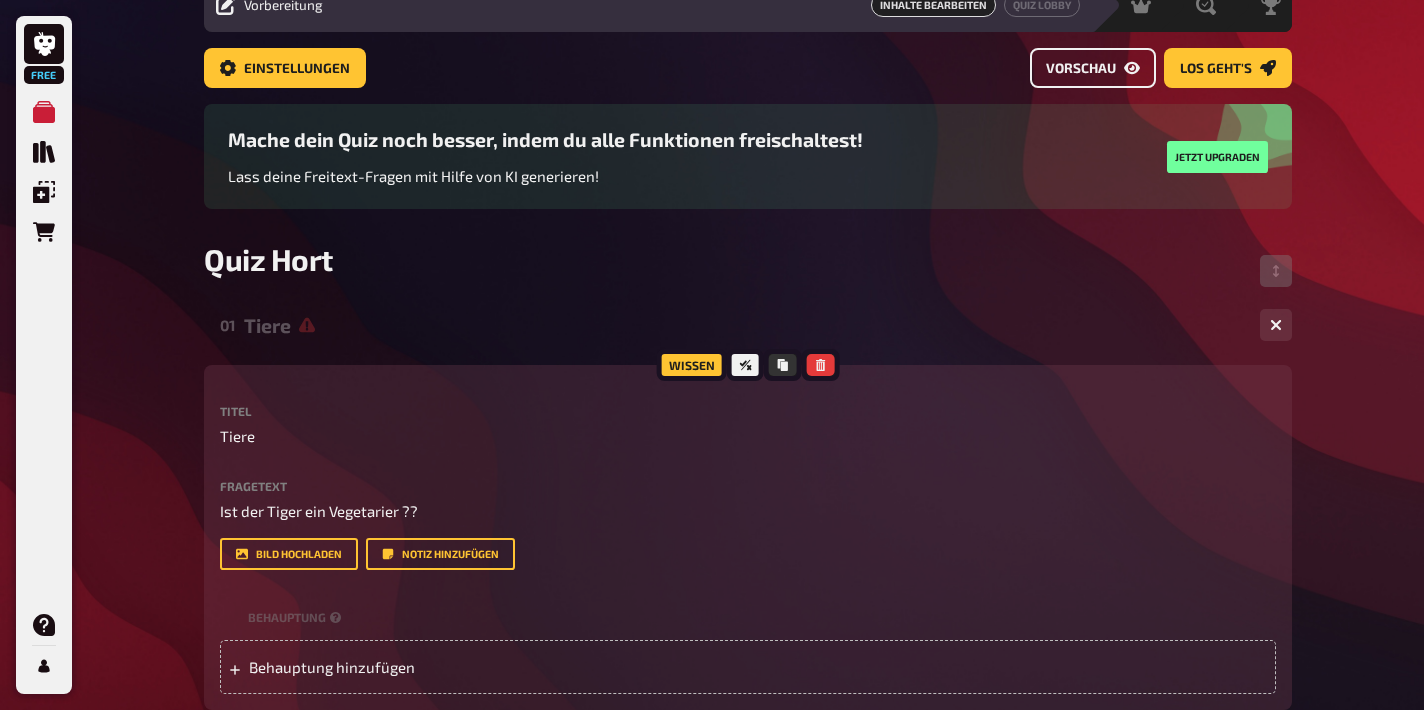 click on "Vorschau" at bounding box center (1093, 68) 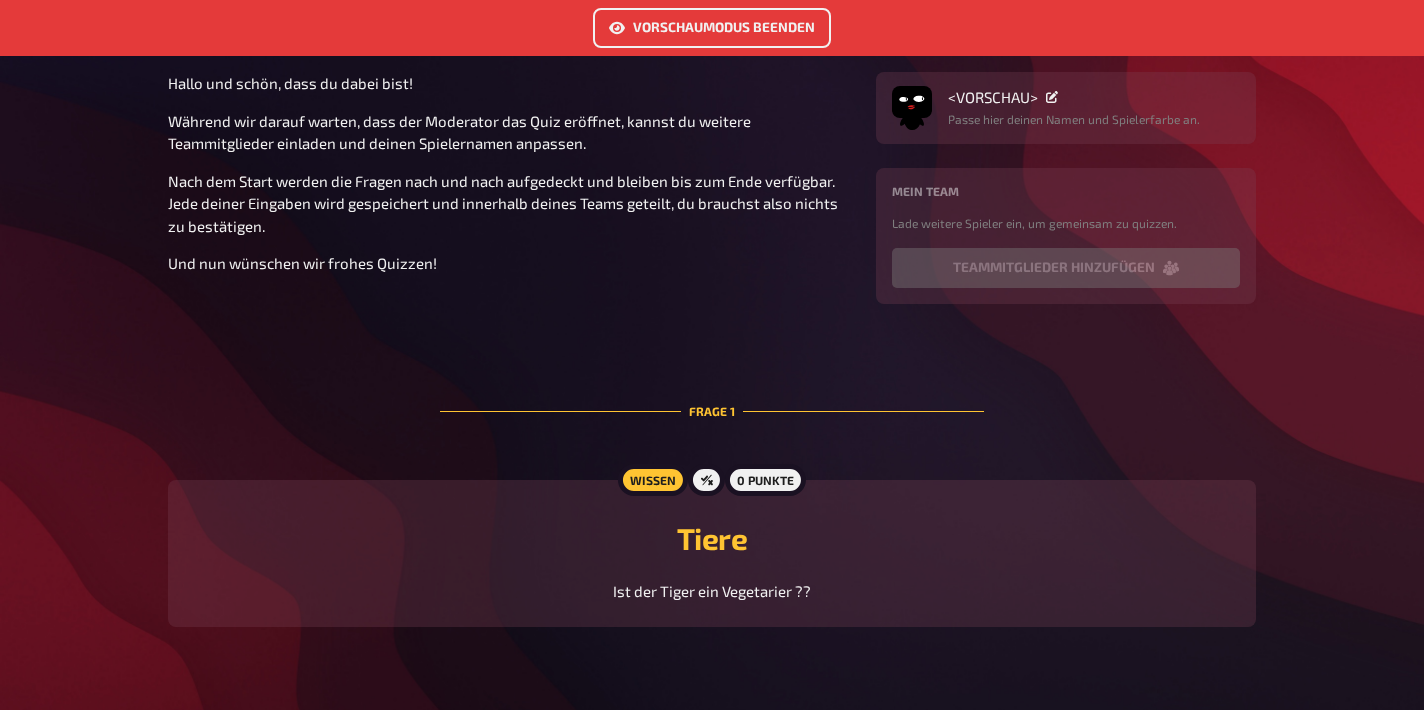 scroll, scrollTop: 241, scrollLeft: 0, axis: vertical 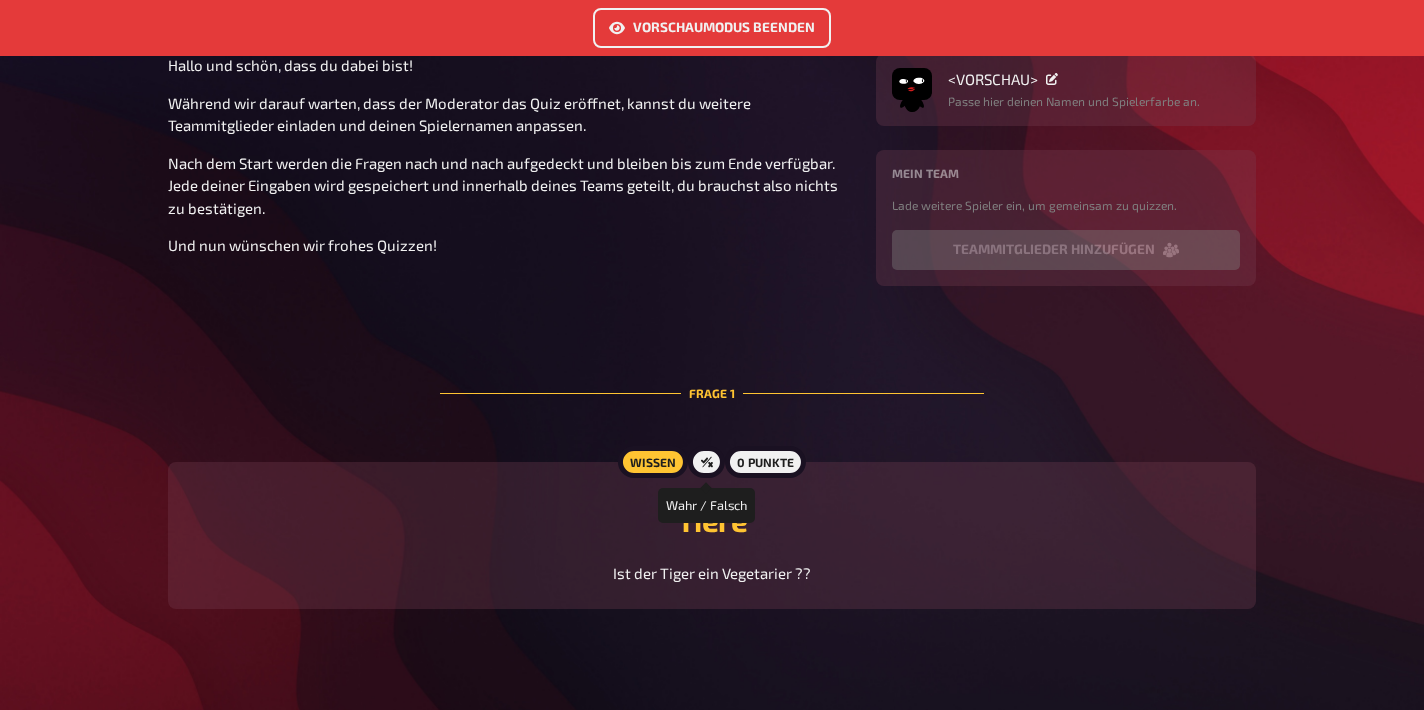 click 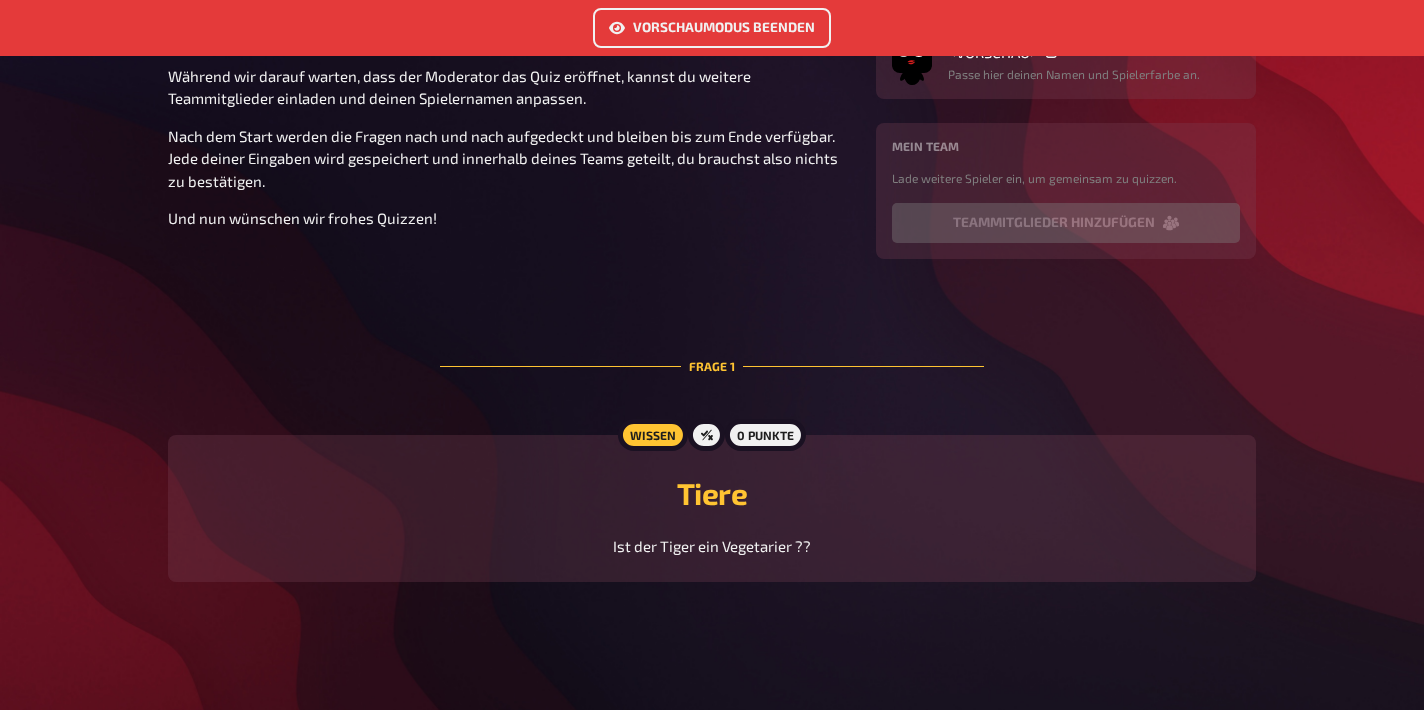 scroll, scrollTop: 0, scrollLeft: 0, axis: both 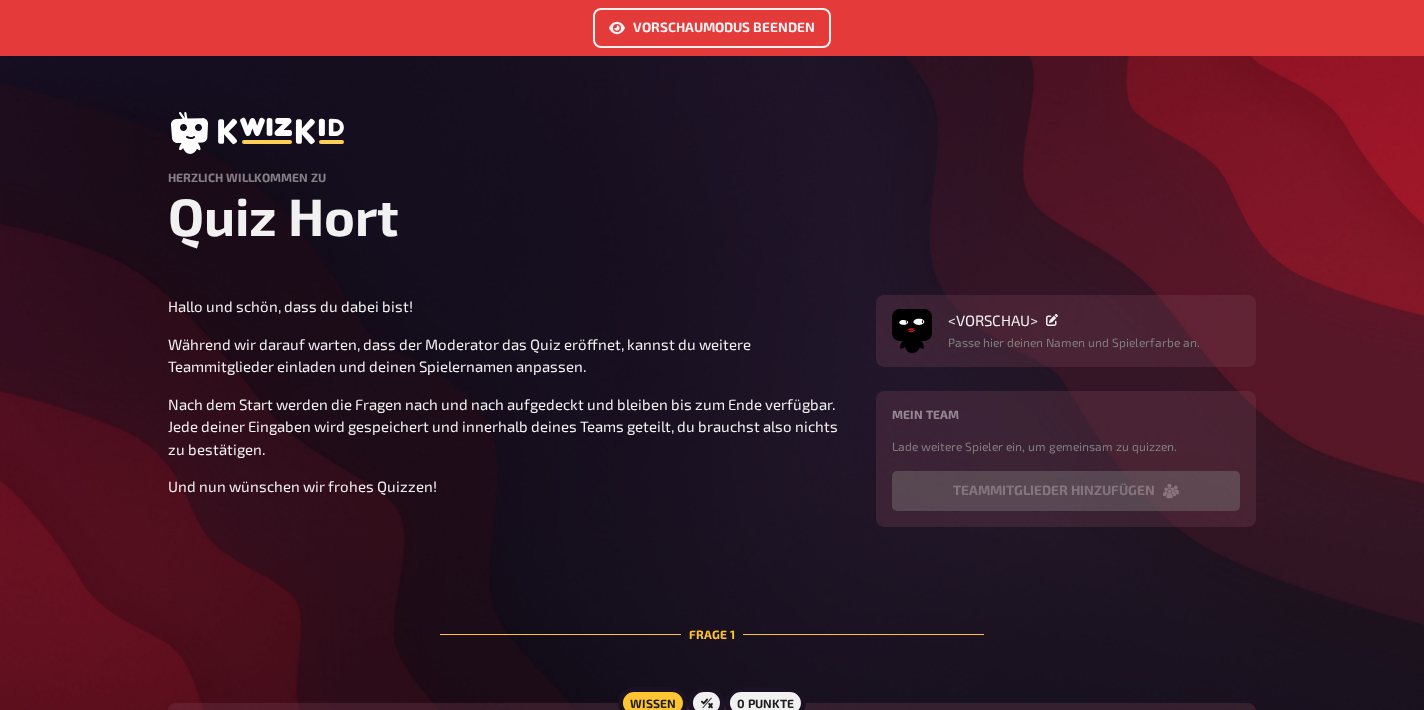 click on "Vorschaumodus beenden" at bounding box center (712, 28) 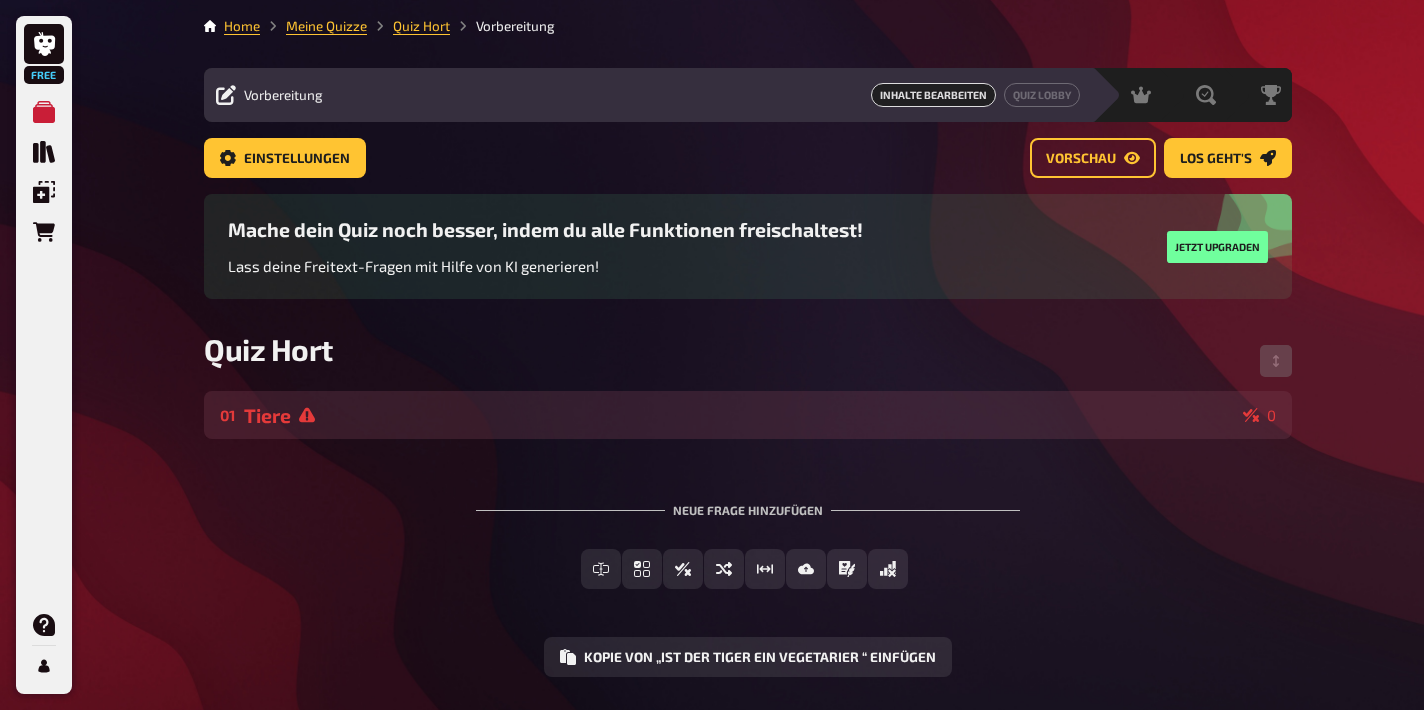 click on "Tiere" at bounding box center [739, 415] 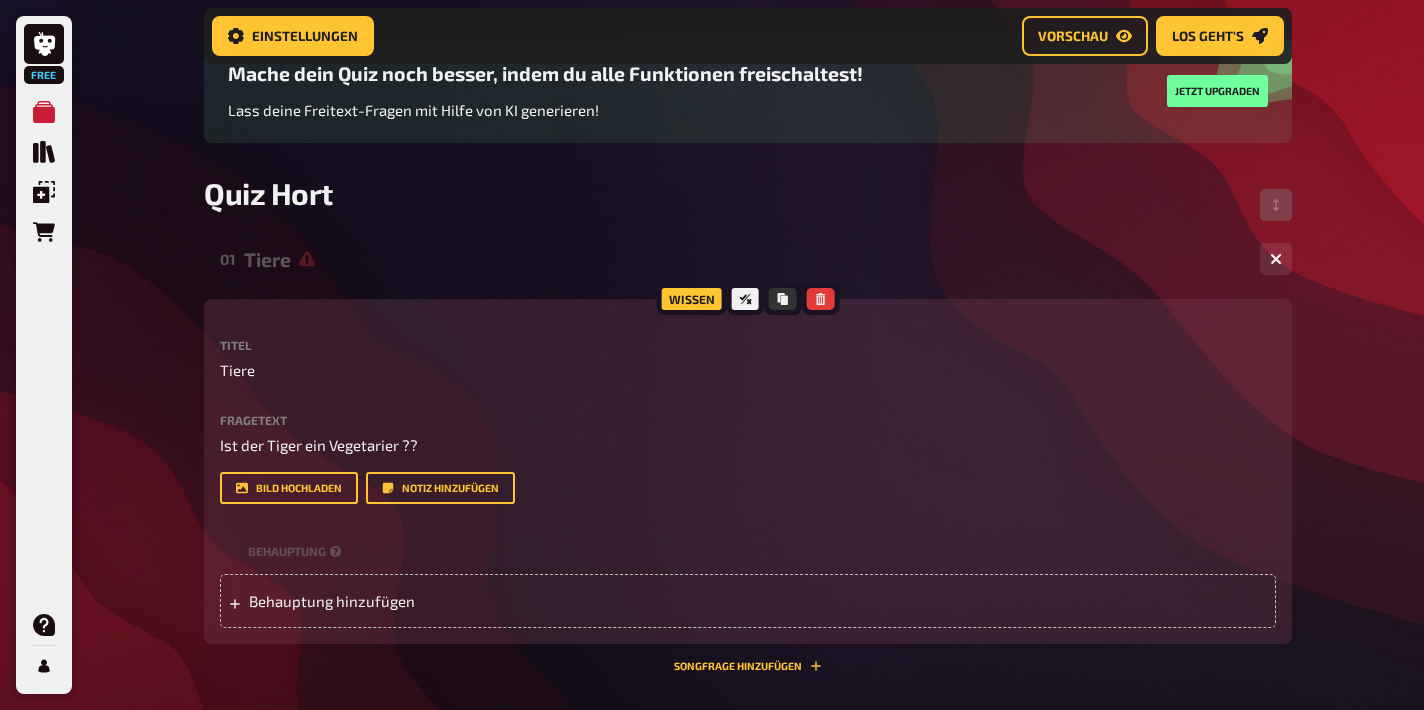 scroll, scrollTop: 173, scrollLeft: 0, axis: vertical 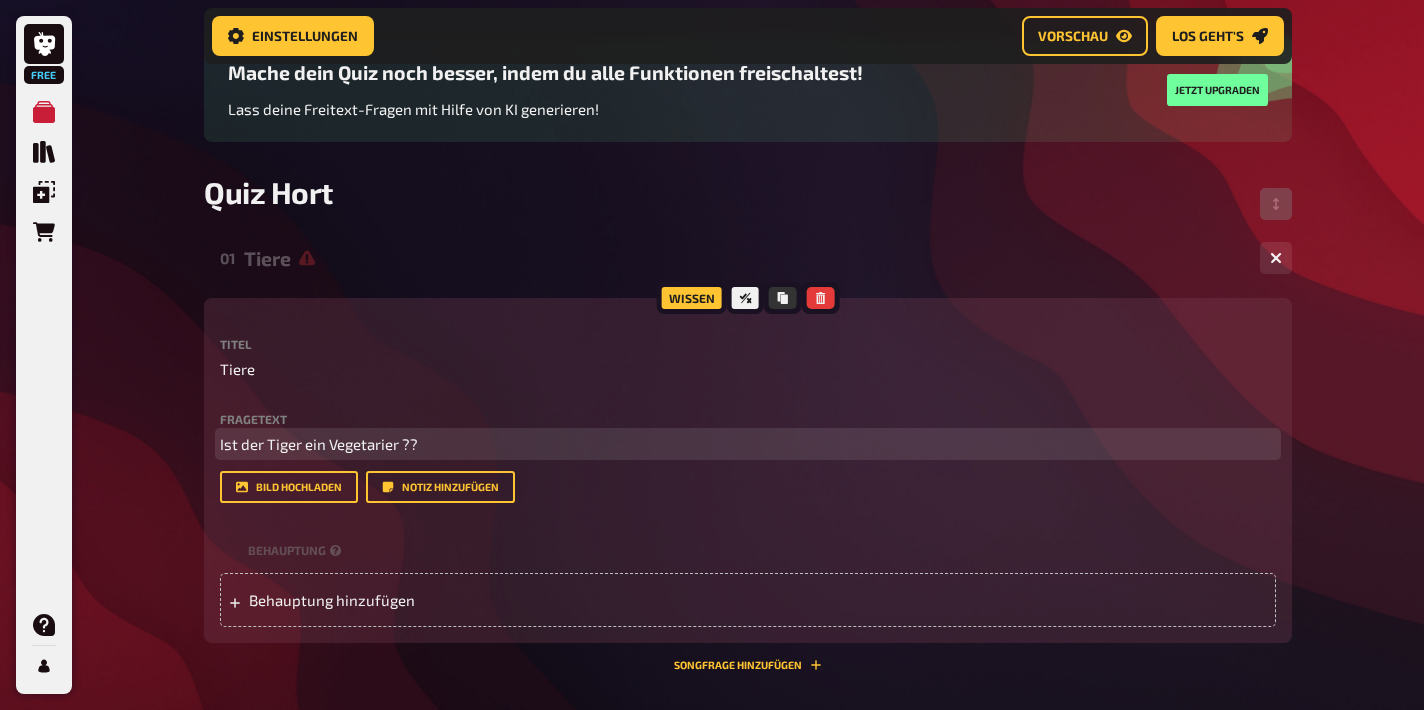 click on "Ist der Tiger ein Vegetarier ??" at bounding box center [748, 444] 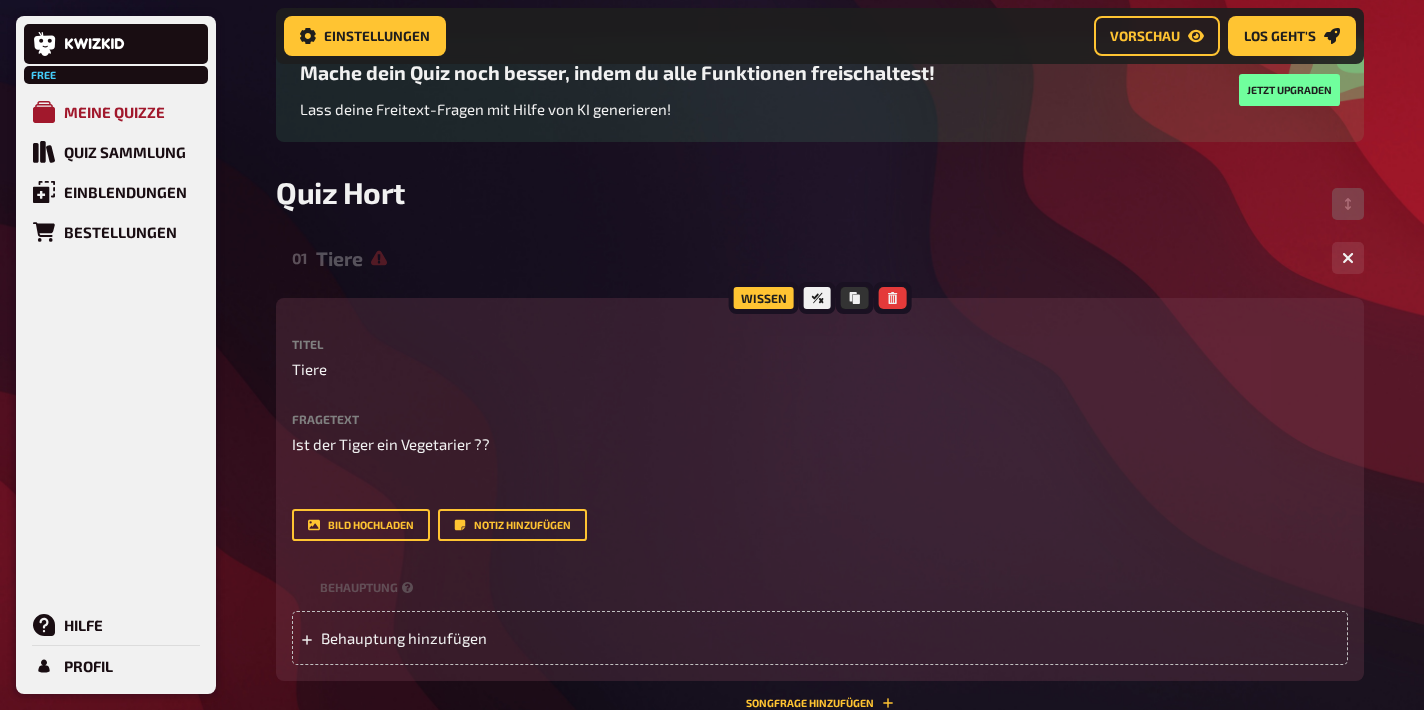 click on "Meine Quizze" at bounding box center [114, 112] 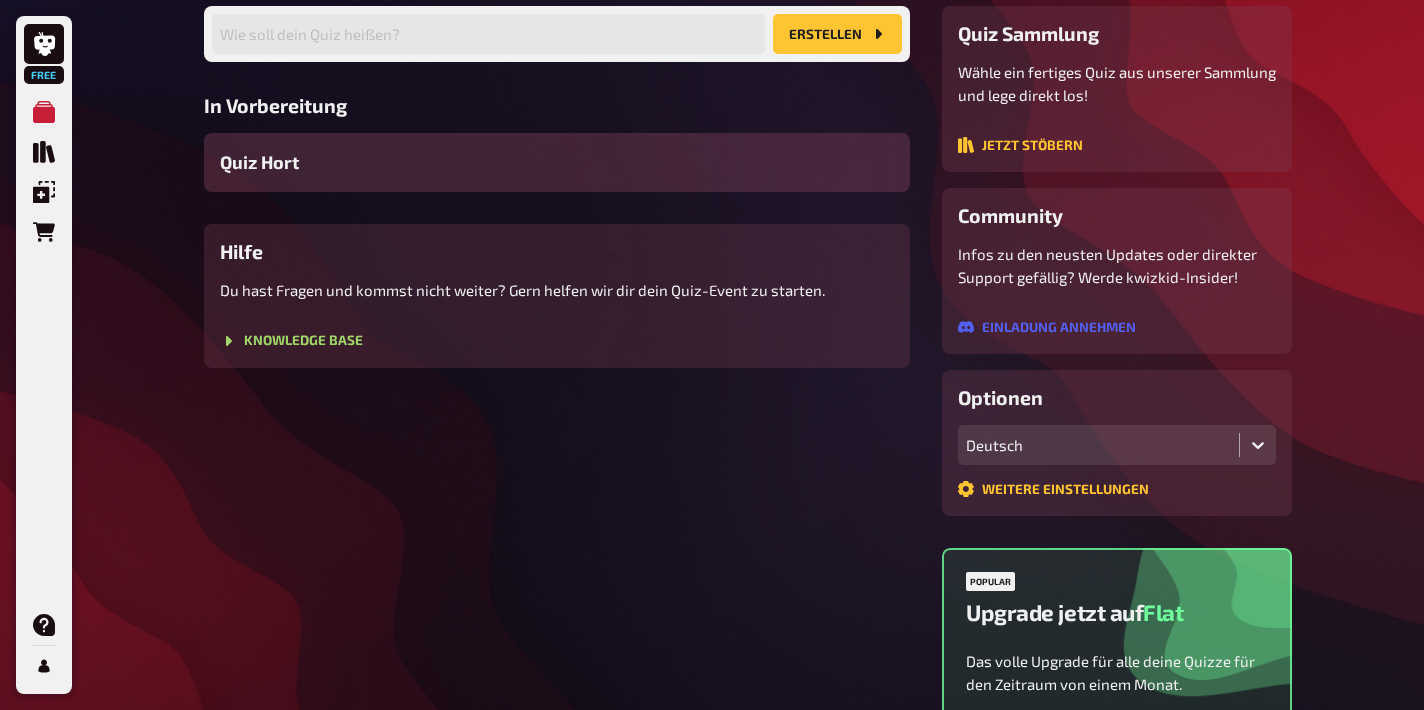 click on "Quiz Hort" at bounding box center (557, 162) 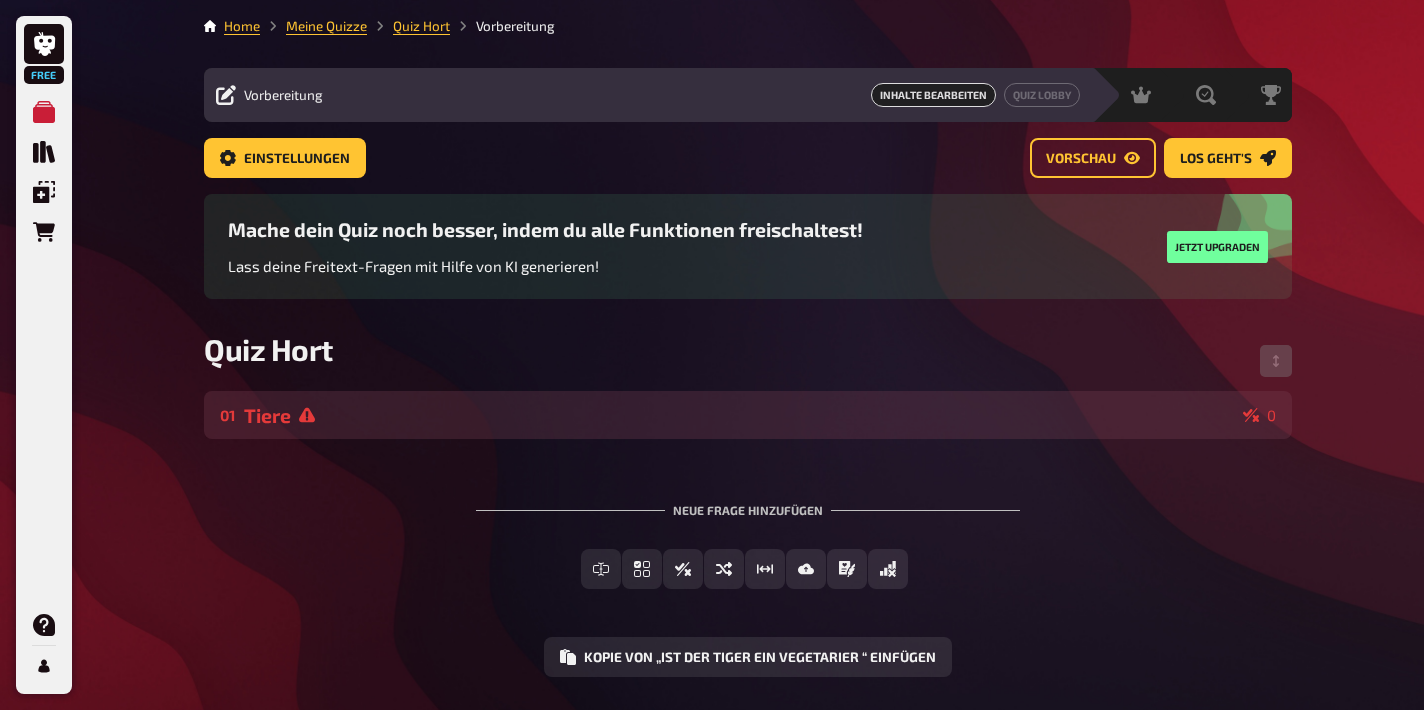 click on "Tiere" at bounding box center [739, 415] 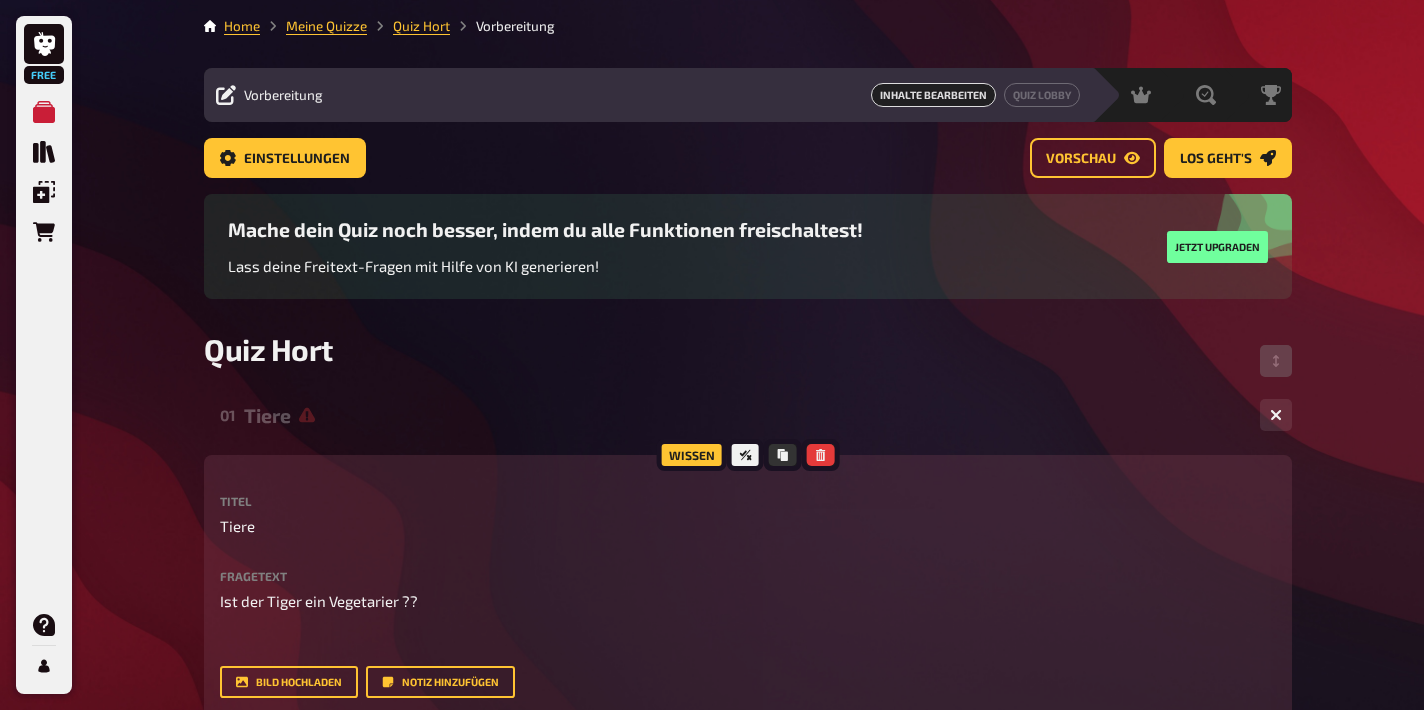 click on "Fragetext" at bounding box center [748, 576] 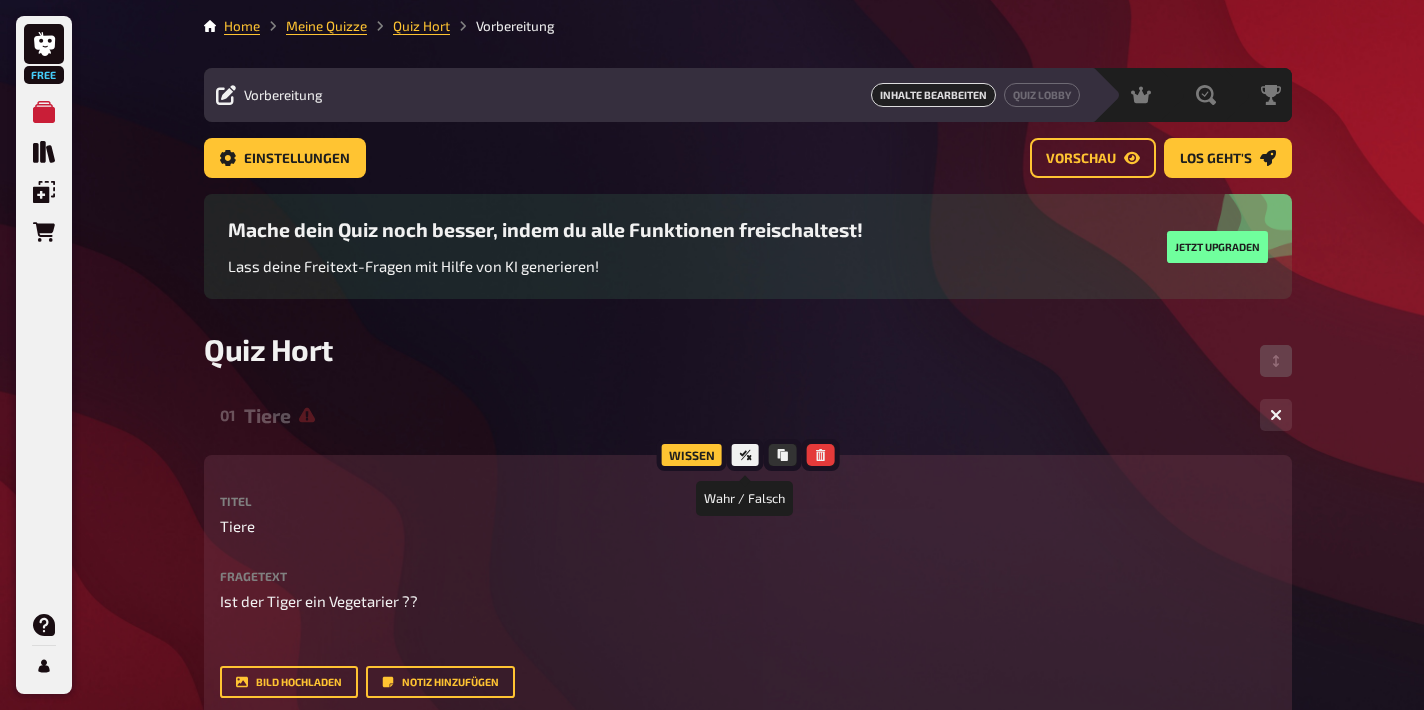 click 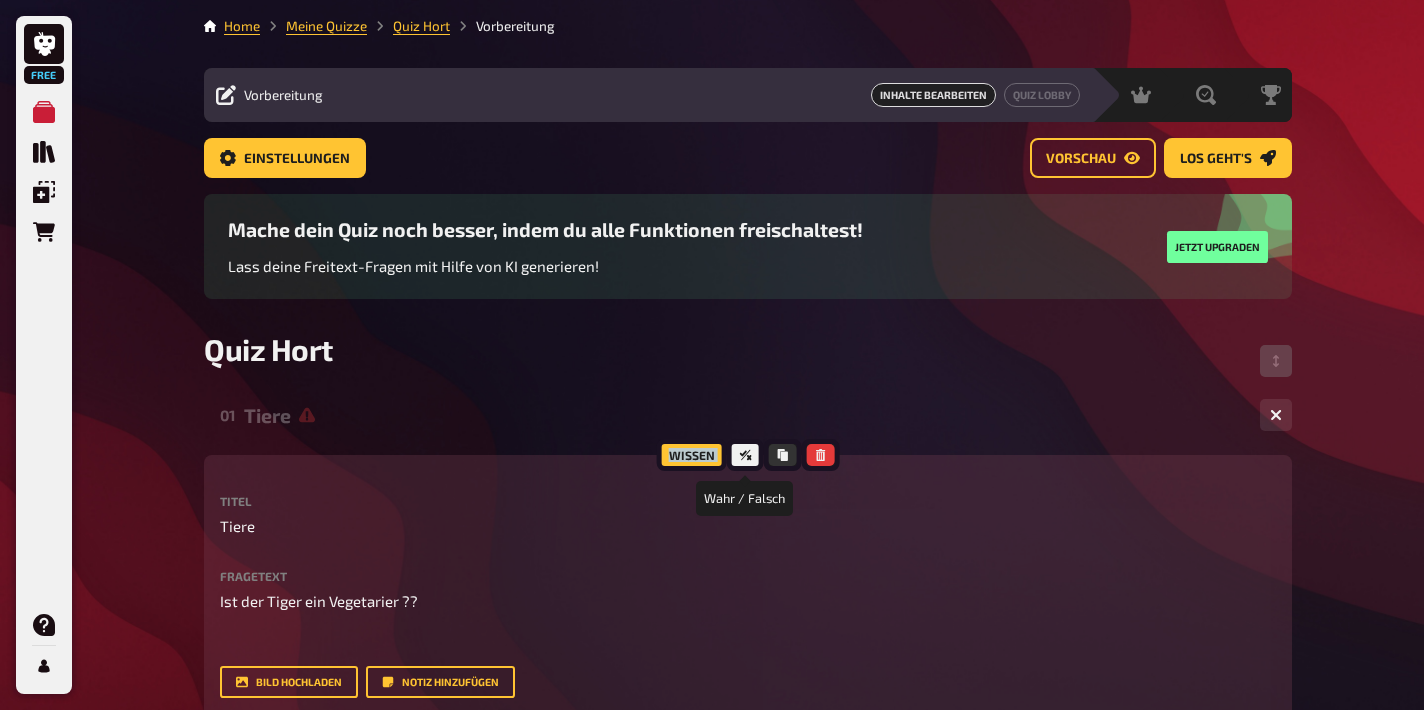 click 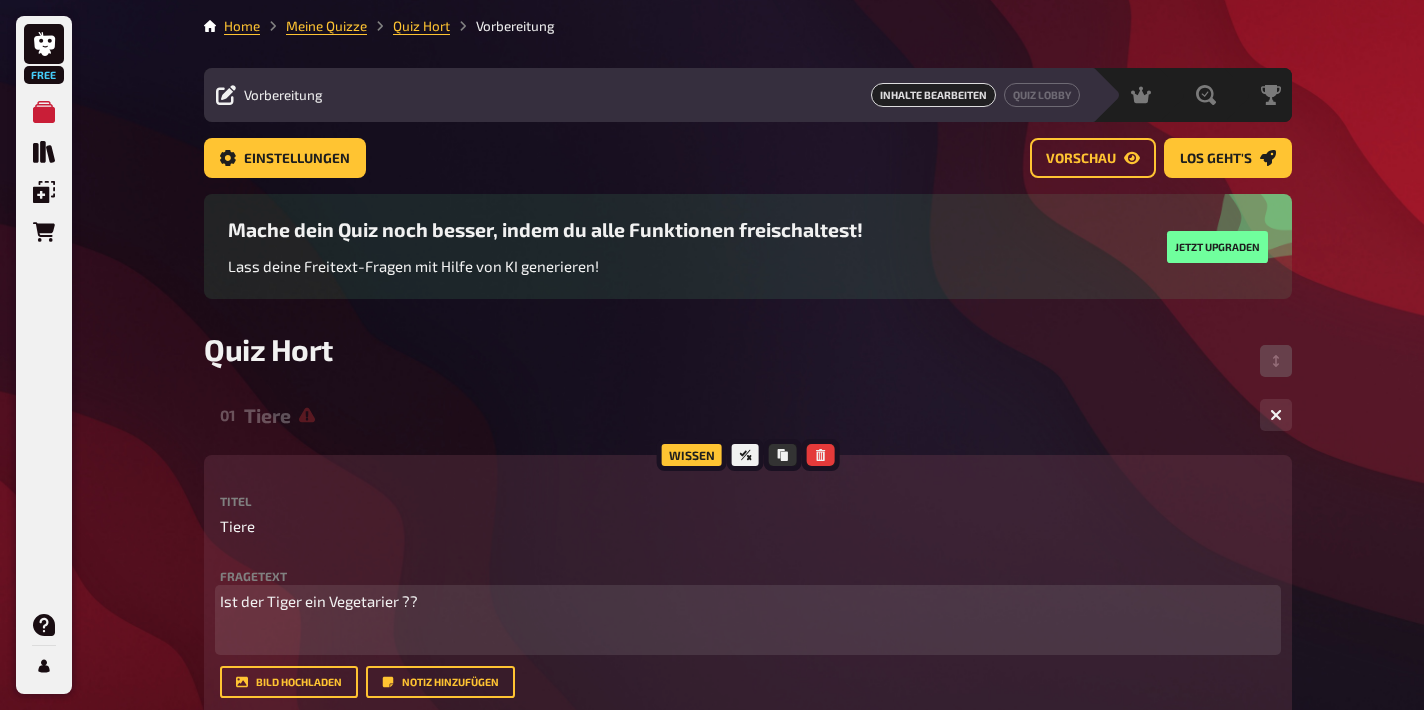 click on "﻿" at bounding box center [748, 638] 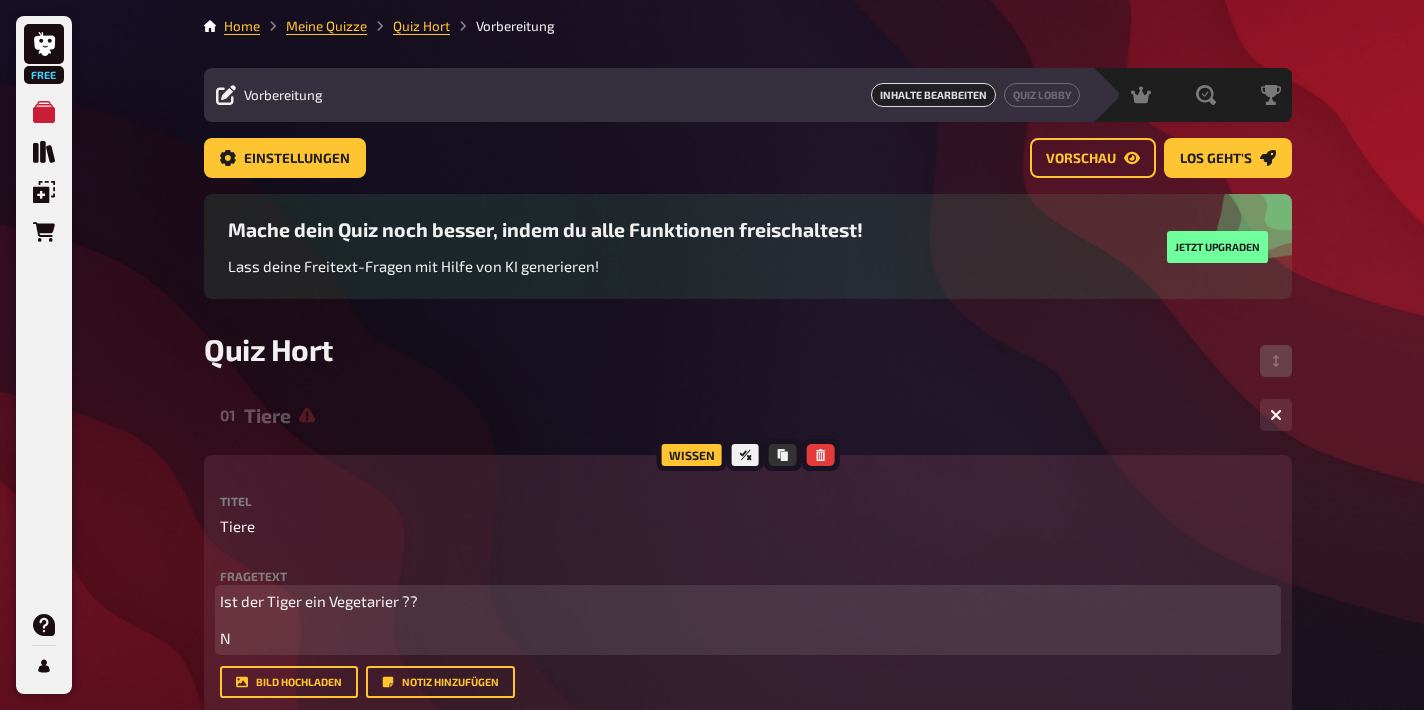 type 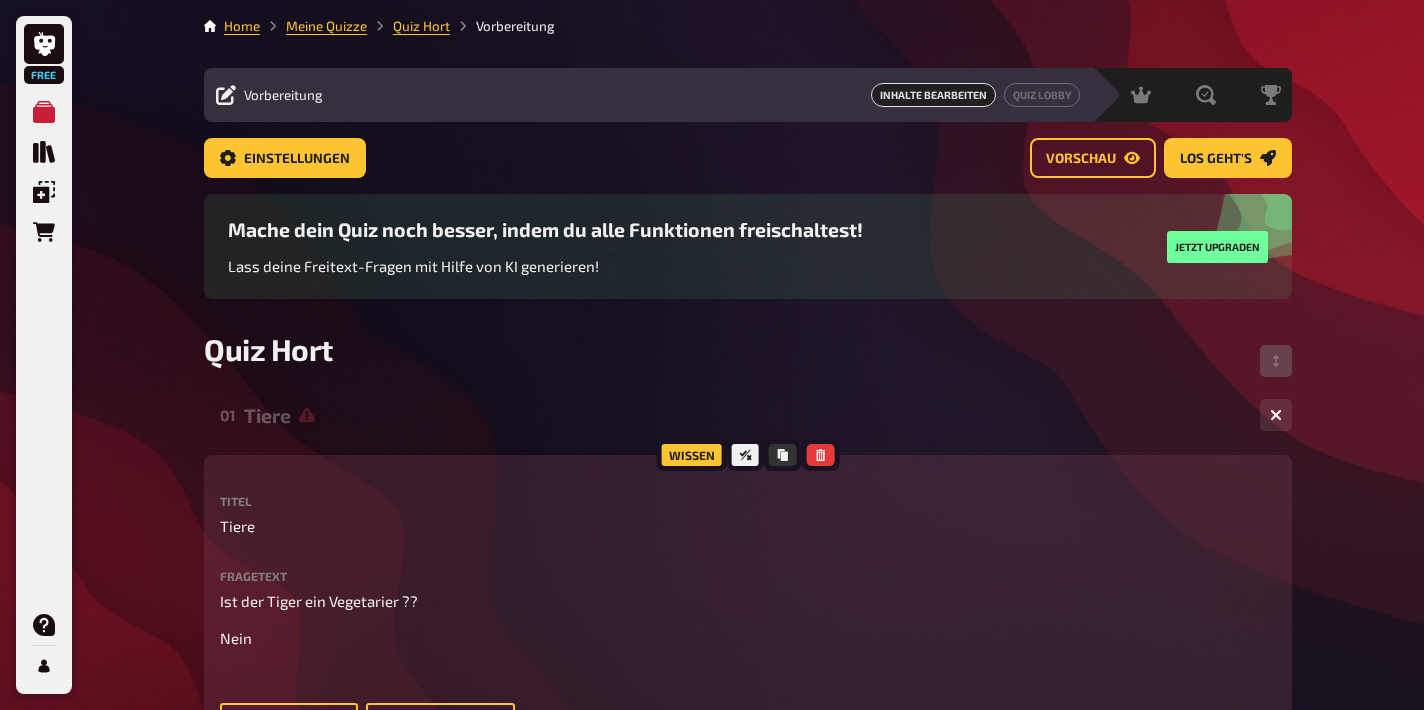click on "Wissen Titel Tiere  Fragetext Ist der Tiger ein Vegetarier ??  Nein ﻿ Hier hinziehen für Dateiupload Bild hochladen   Notiz hinzufügen Behauptung
To pick up a draggable item, press the space bar.
While dragging, use the arrow keys to move the item.
Press space again to drop the item in its new position, or press escape to cancel.
Behauptung hinzufügen" at bounding box center [748, 665] 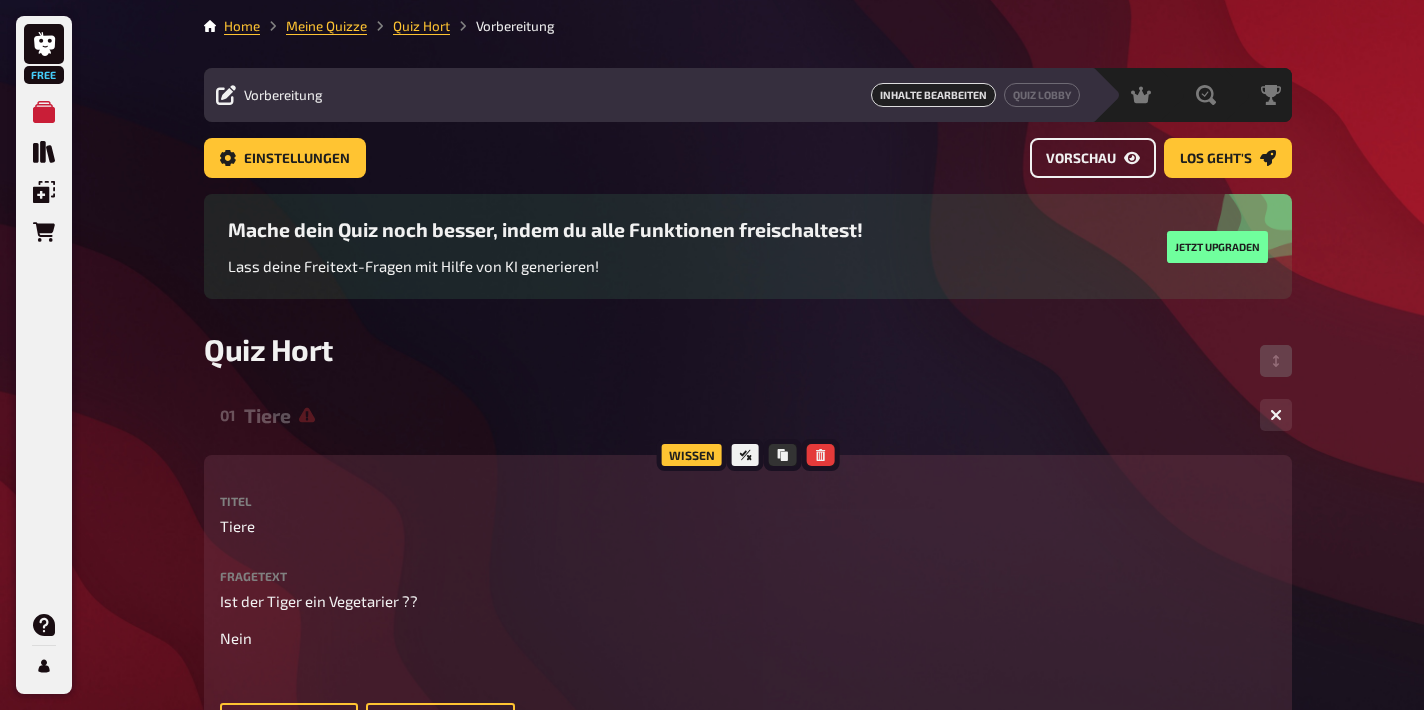 click on "Vorschau" at bounding box center [1081, 159] 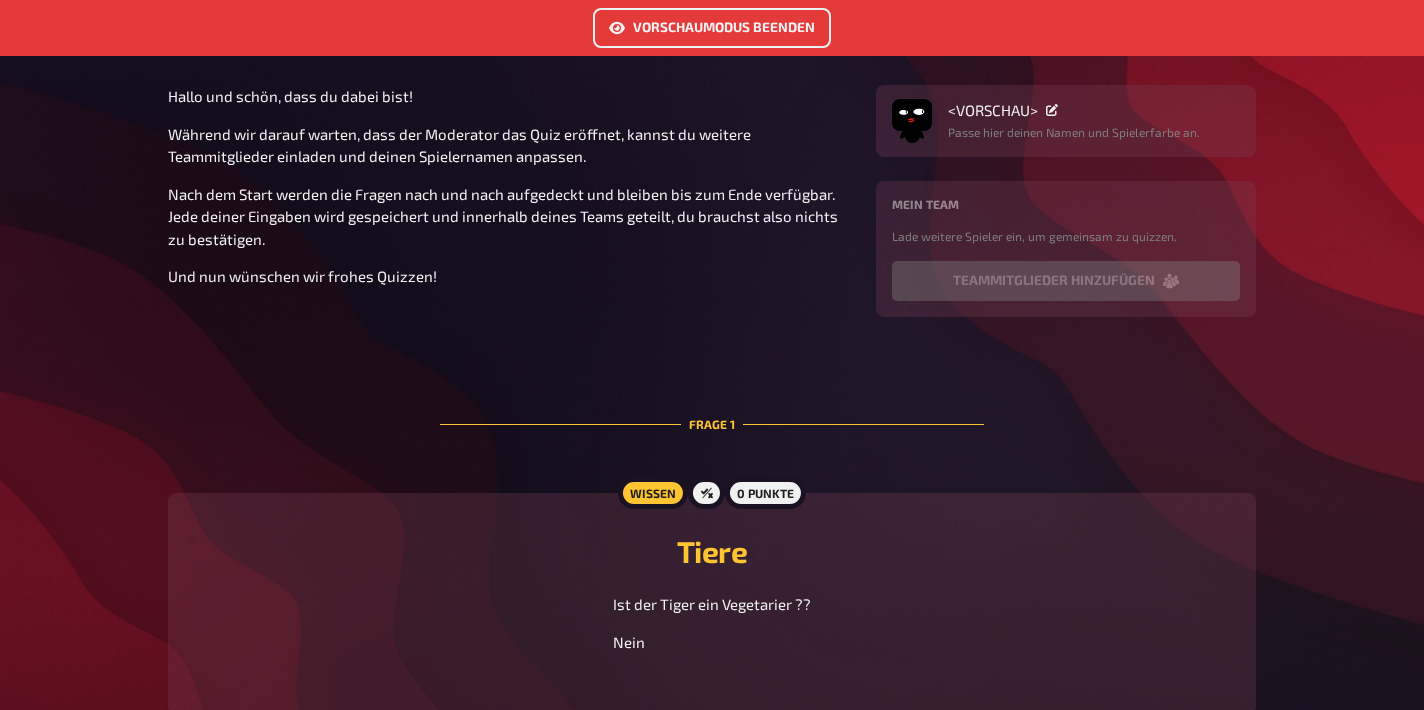scroll, scrollTop: 252, scrollLeft: 0, axis: vertical 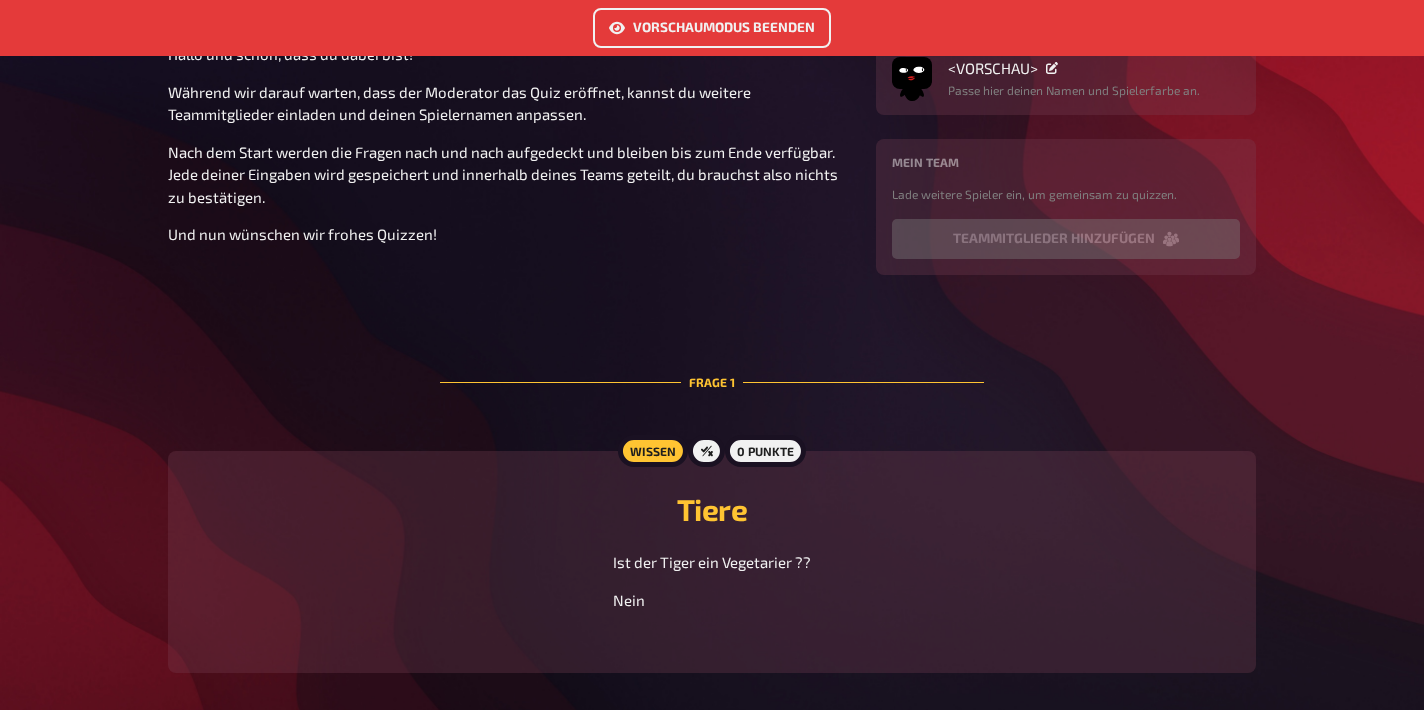 click on "Ist der Tiger ein Vegetarier ??" at bounding box center [712, 562] 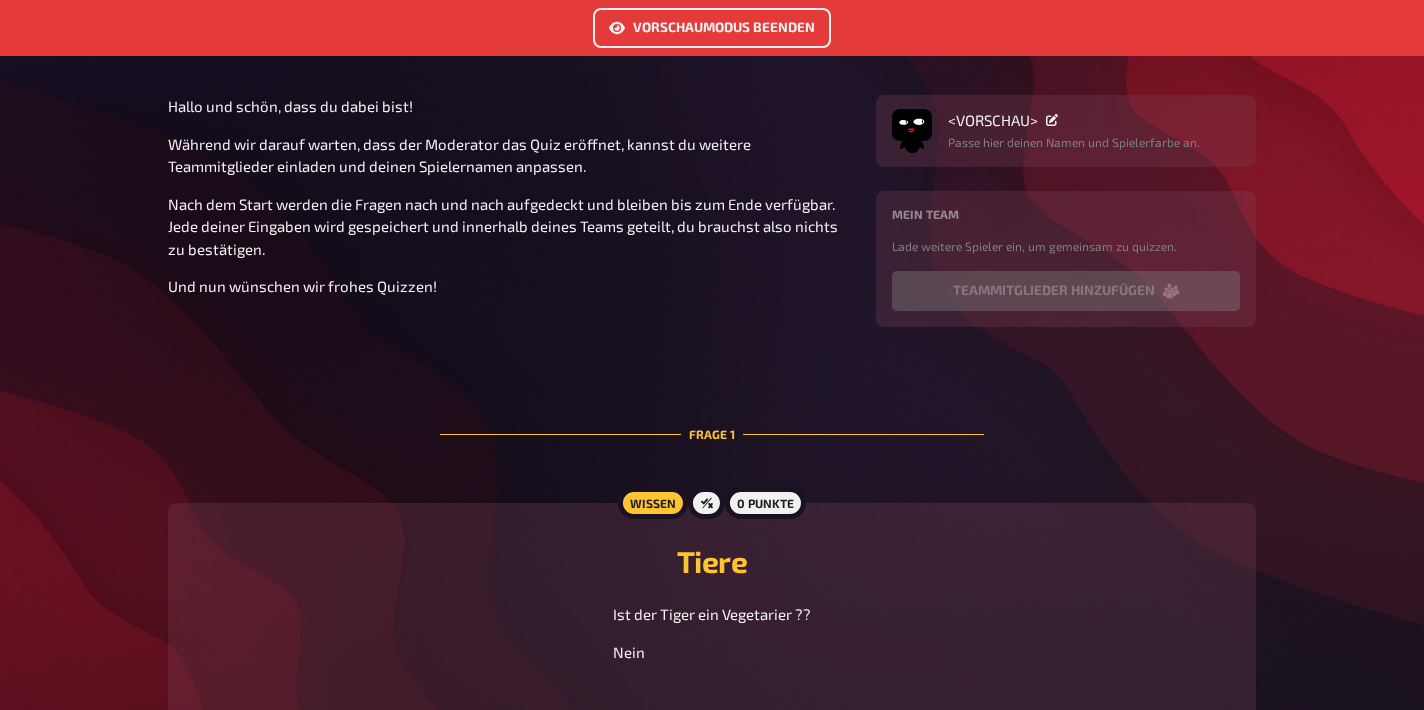 scroll, scrollTop: 189, scrollLeft: 0, axis: vertical 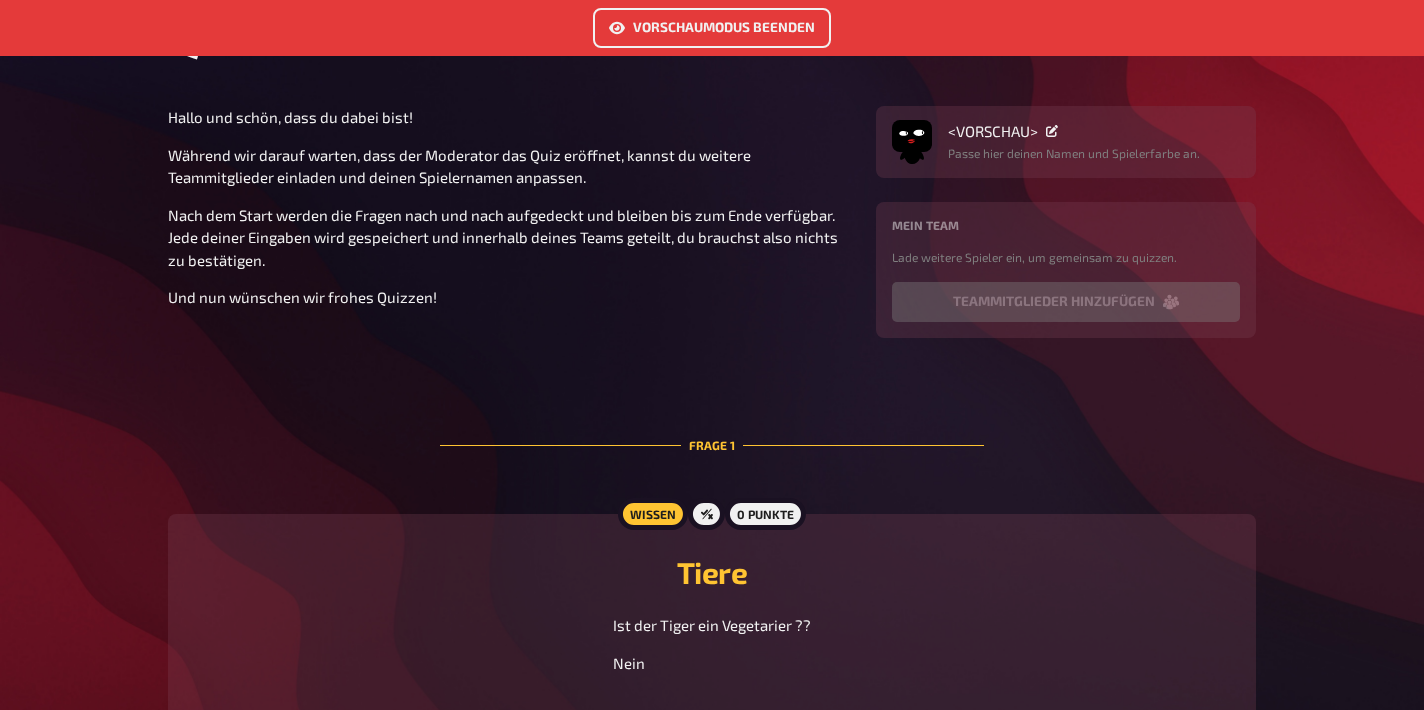 click at bounding box center [706, 514] 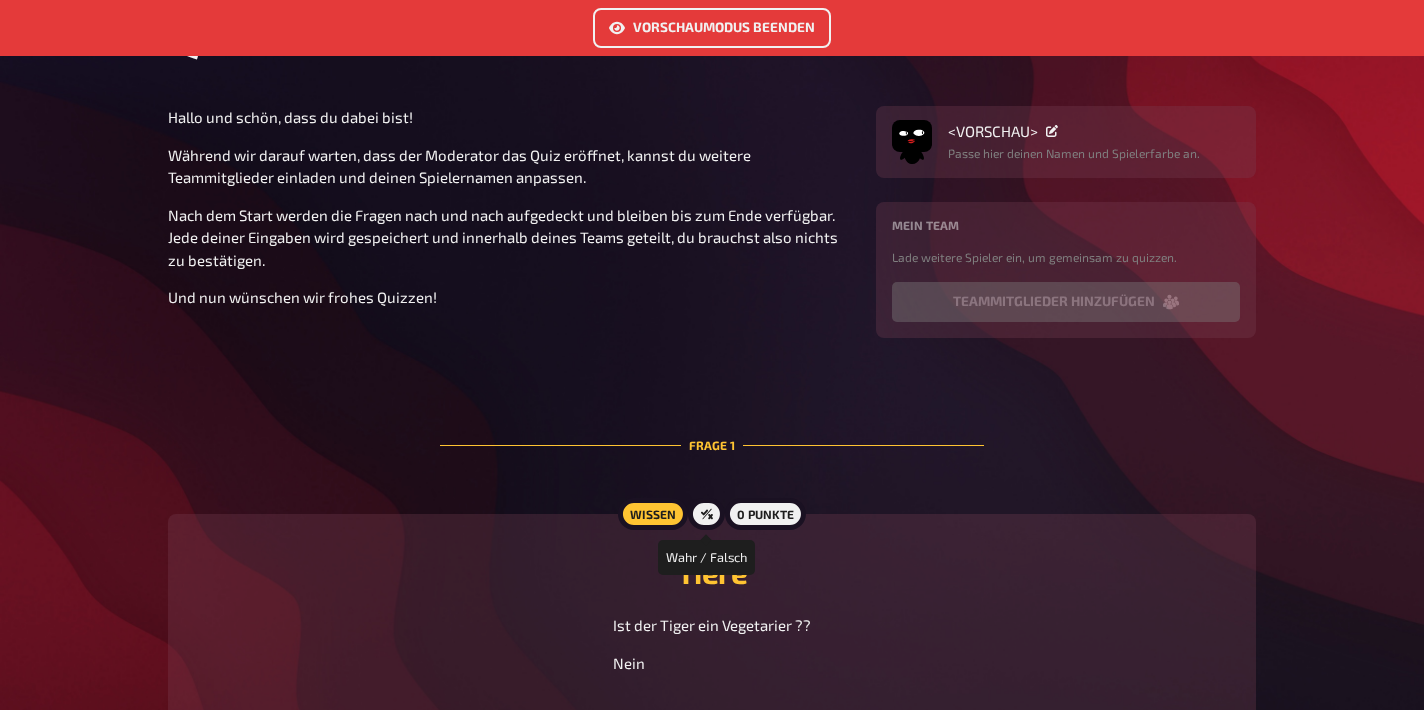 click 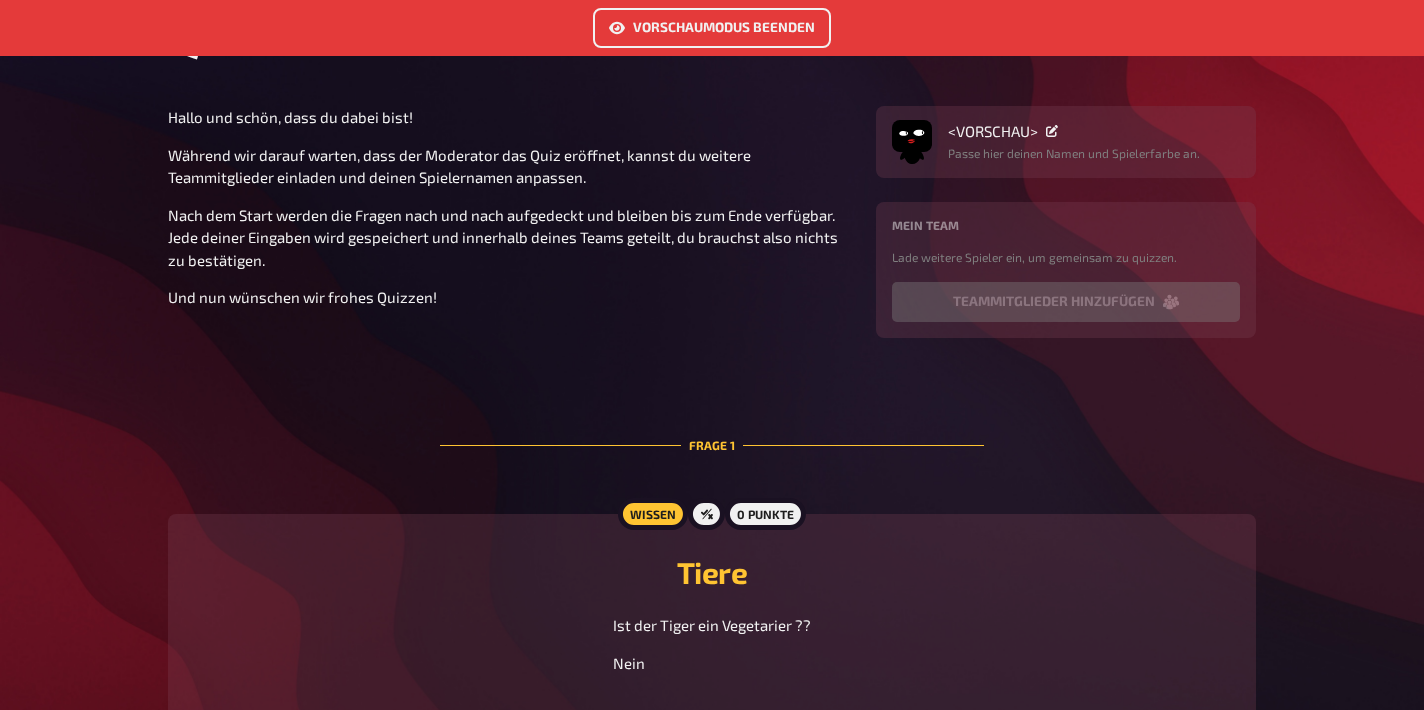 click on "0 Punkte" at bounding box center (765, 514) 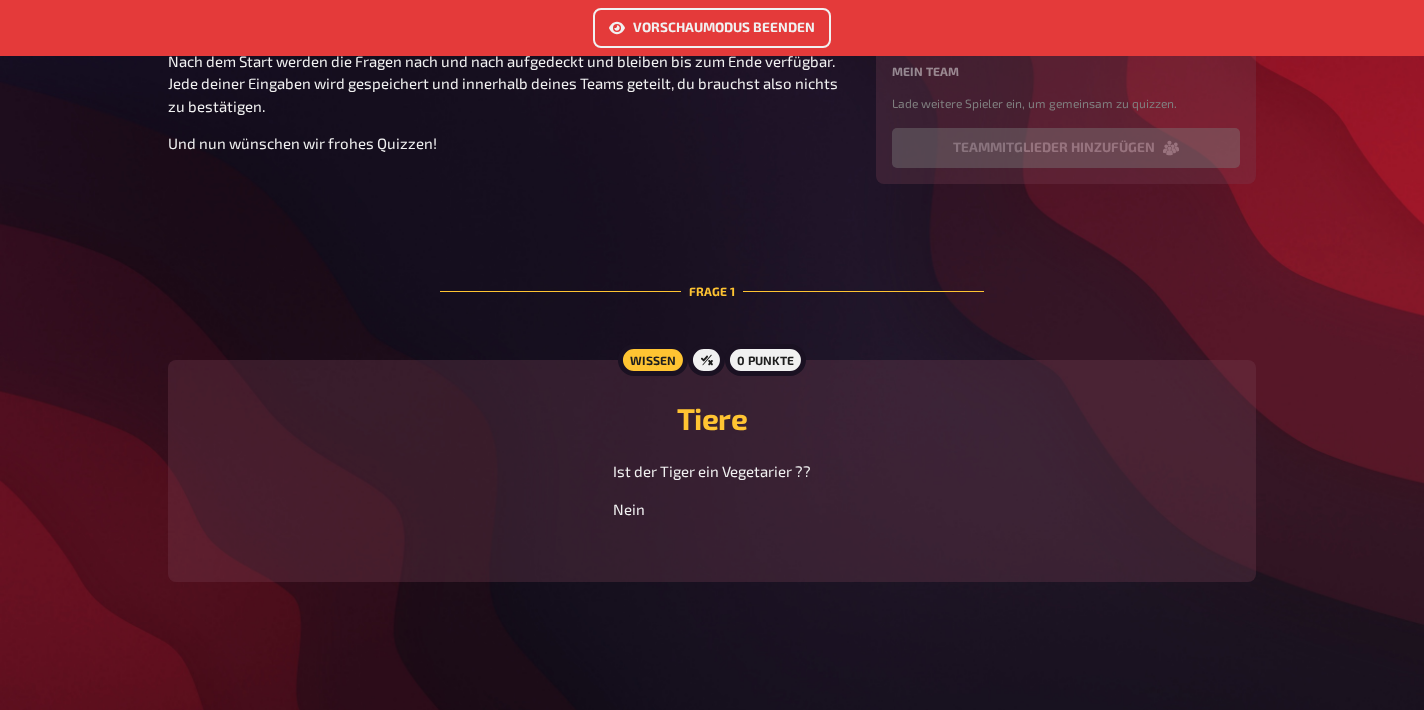 scroll, scrollTop: 0, scrollLeft: 0, axis: both 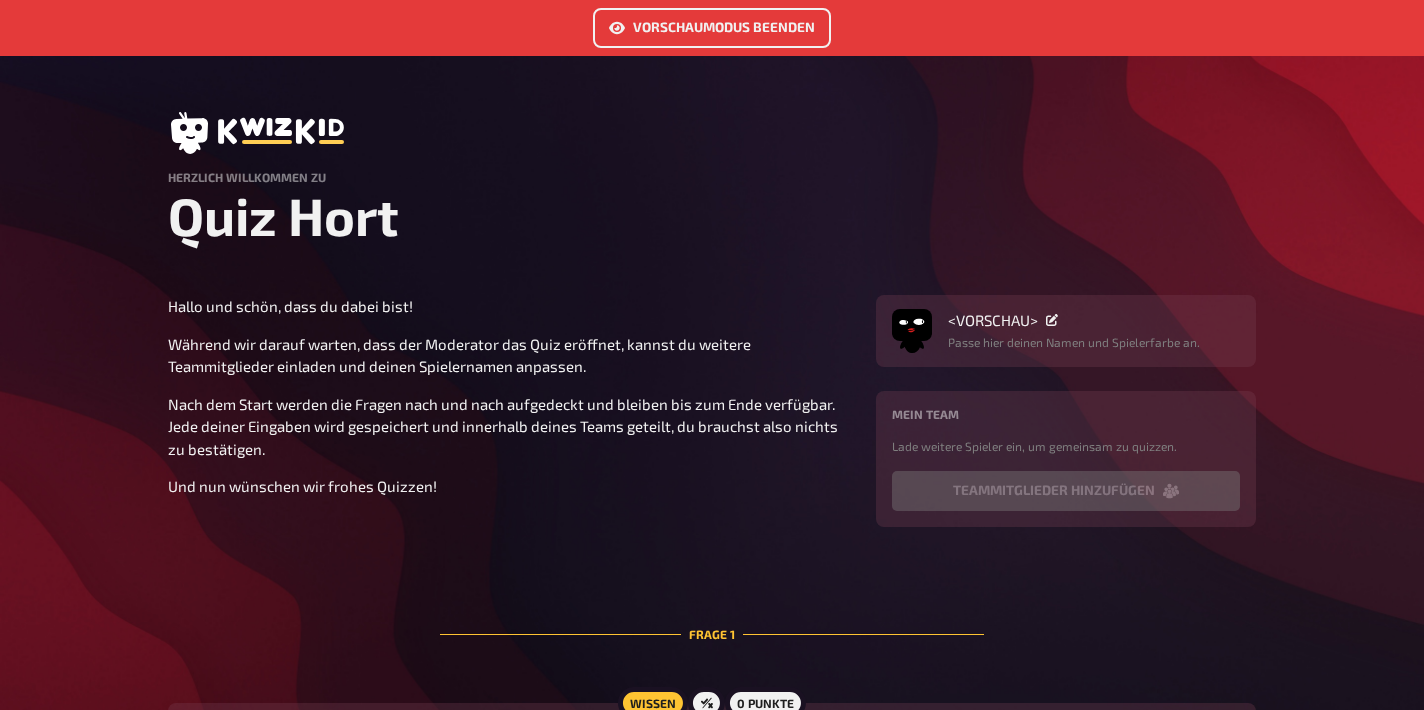 click on "Vorschaumodus beenden" at bounding box center (712, 28) 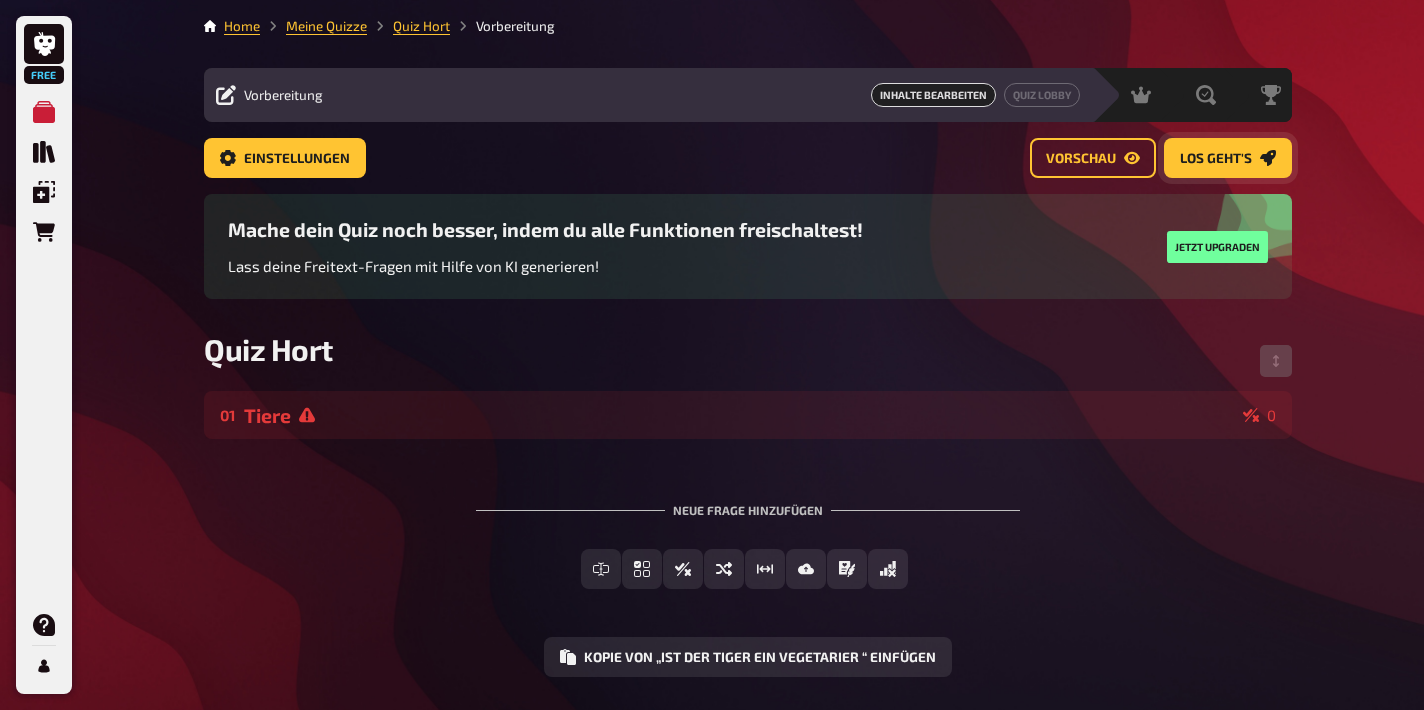 click on "Los geht's" at bounding box center [1216, 159] 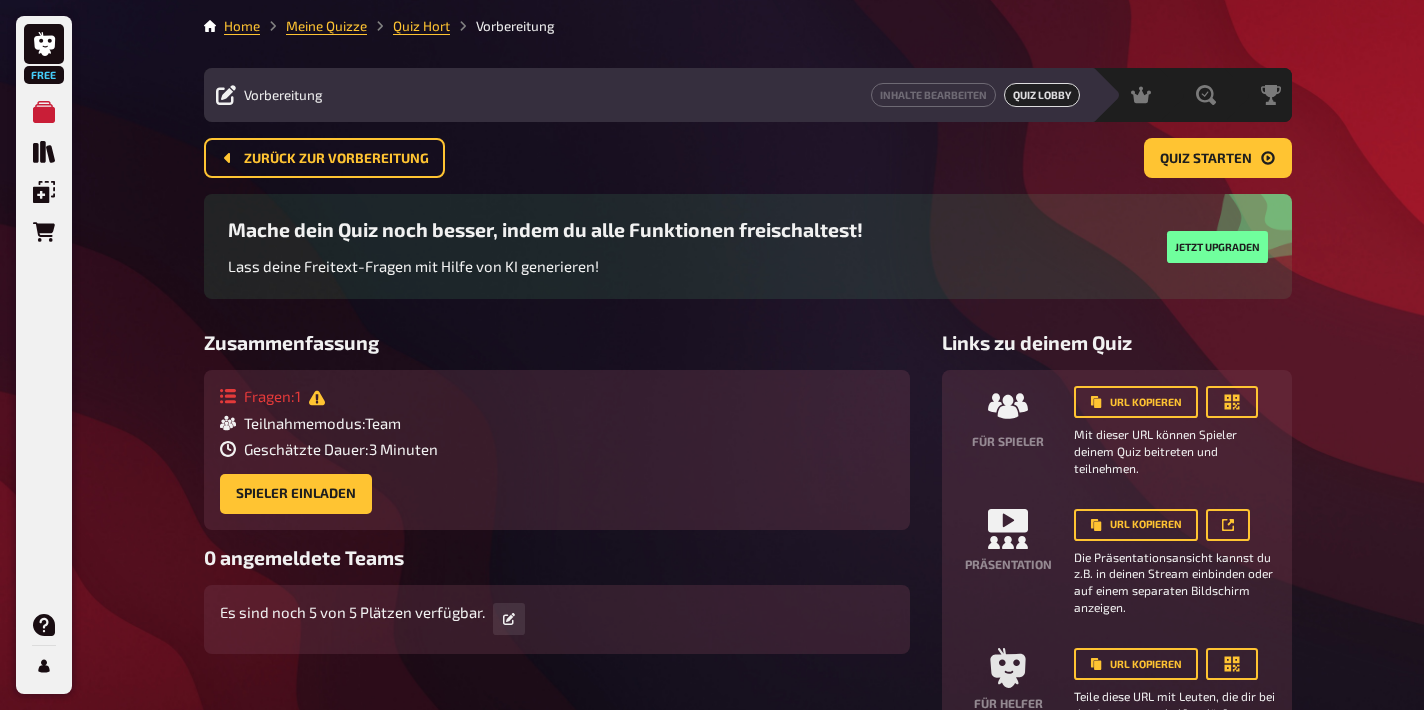 click on "Teilnahmemodus :  Team" at bounding box center [322, 423] 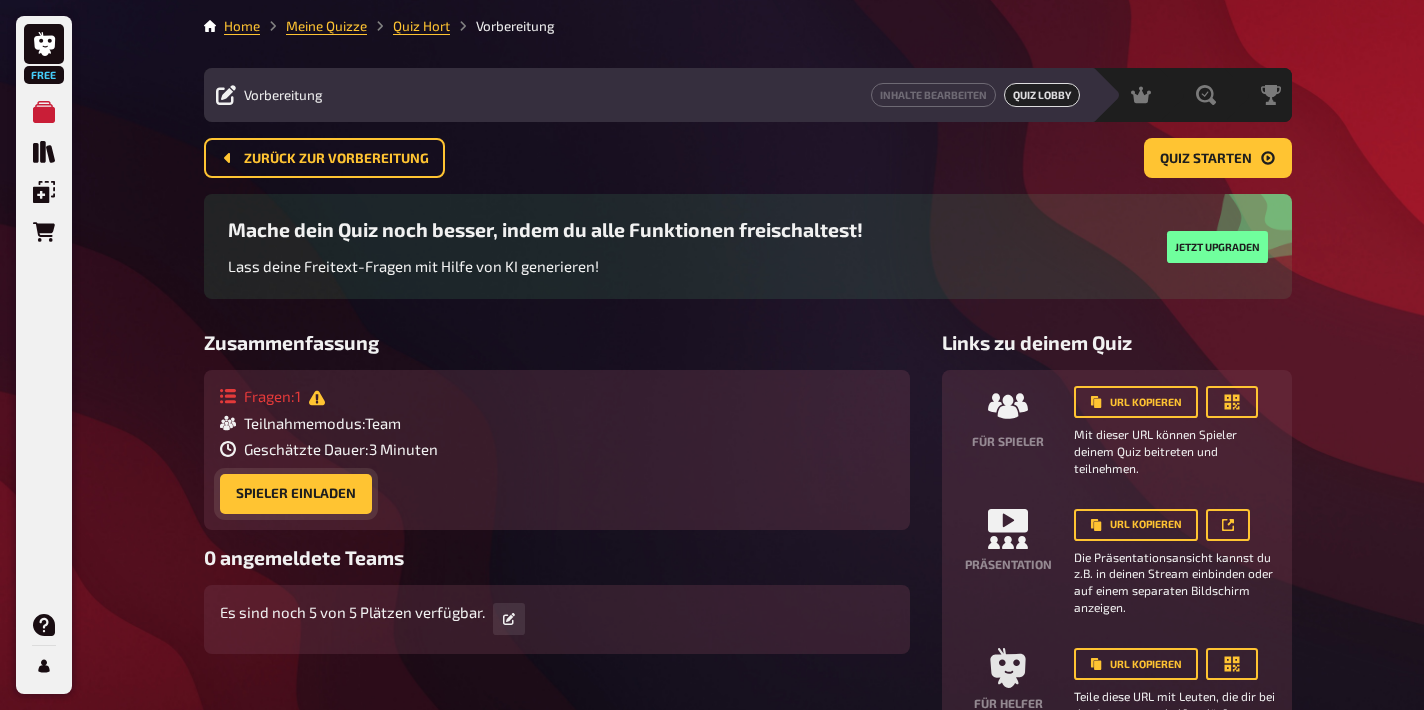 click on "Spieler einladen" at bounding box center [296, 494] 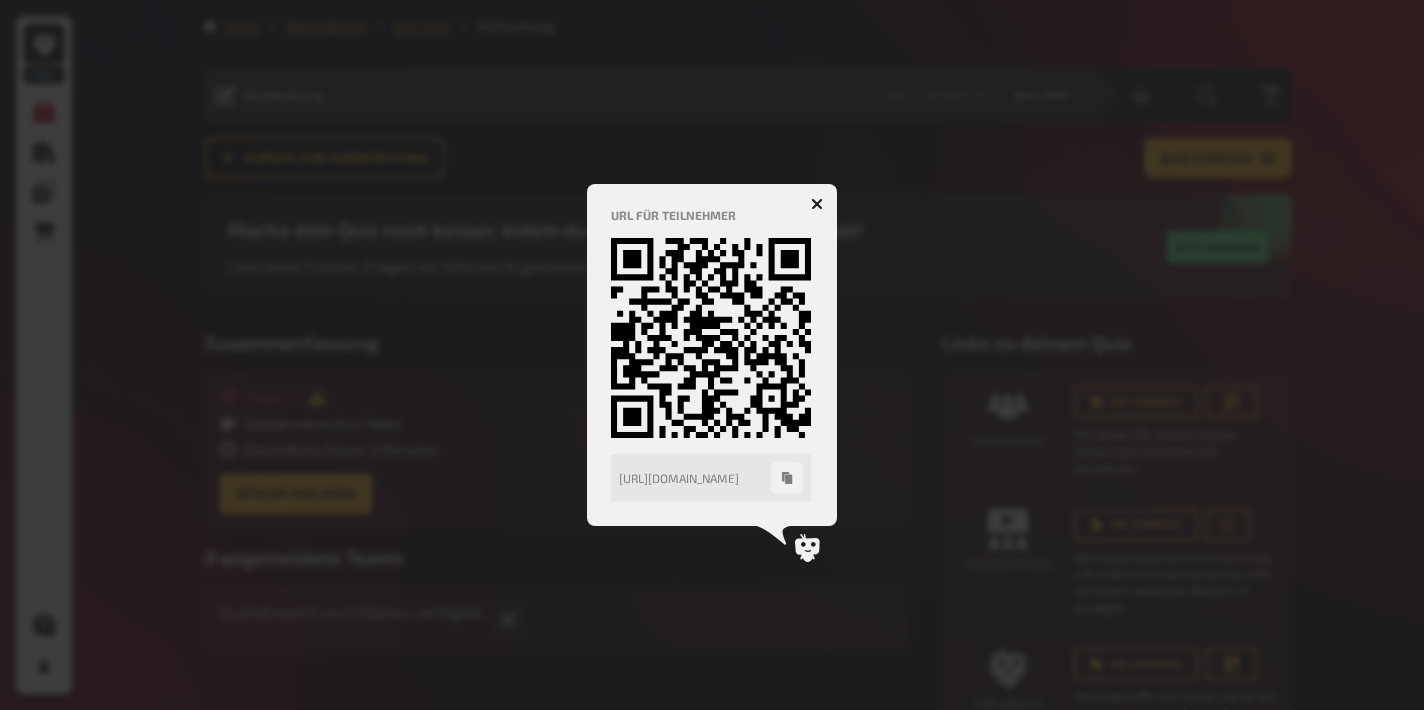 click at bounding box center [817, 204] 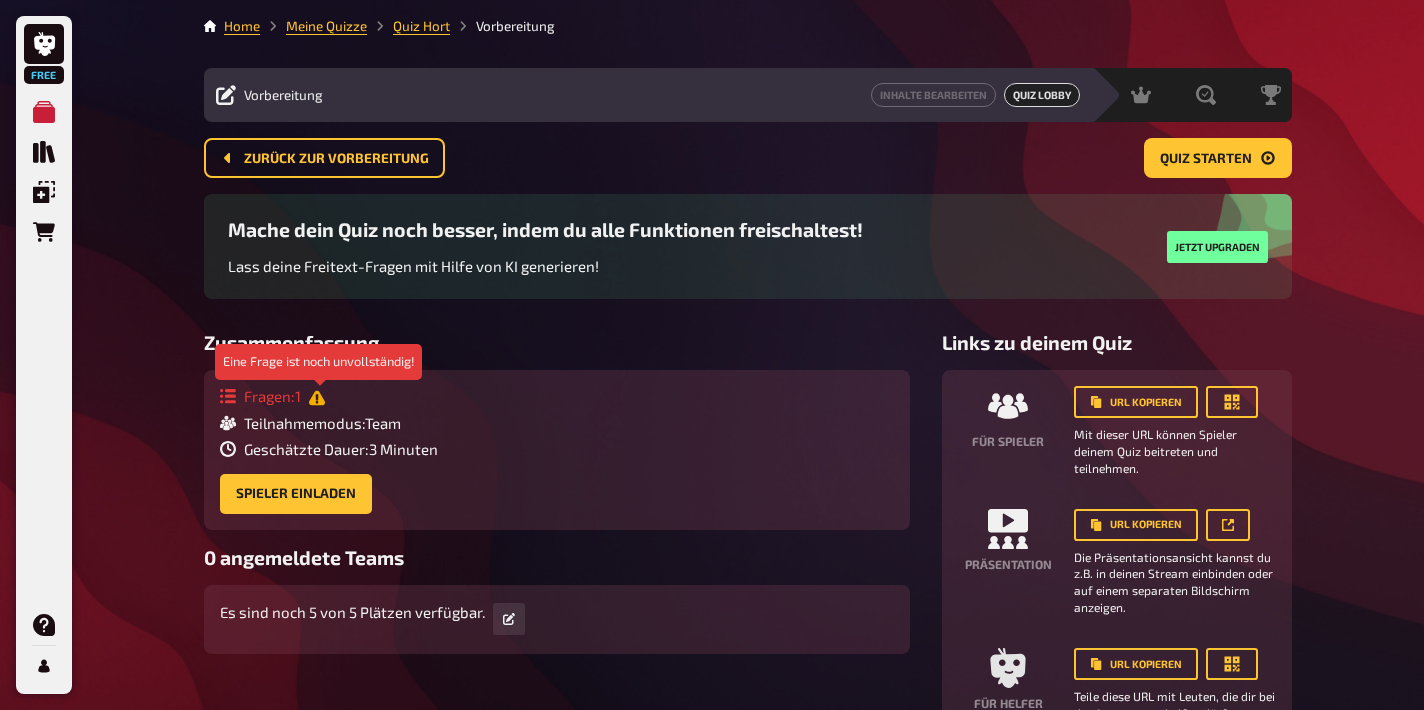 click 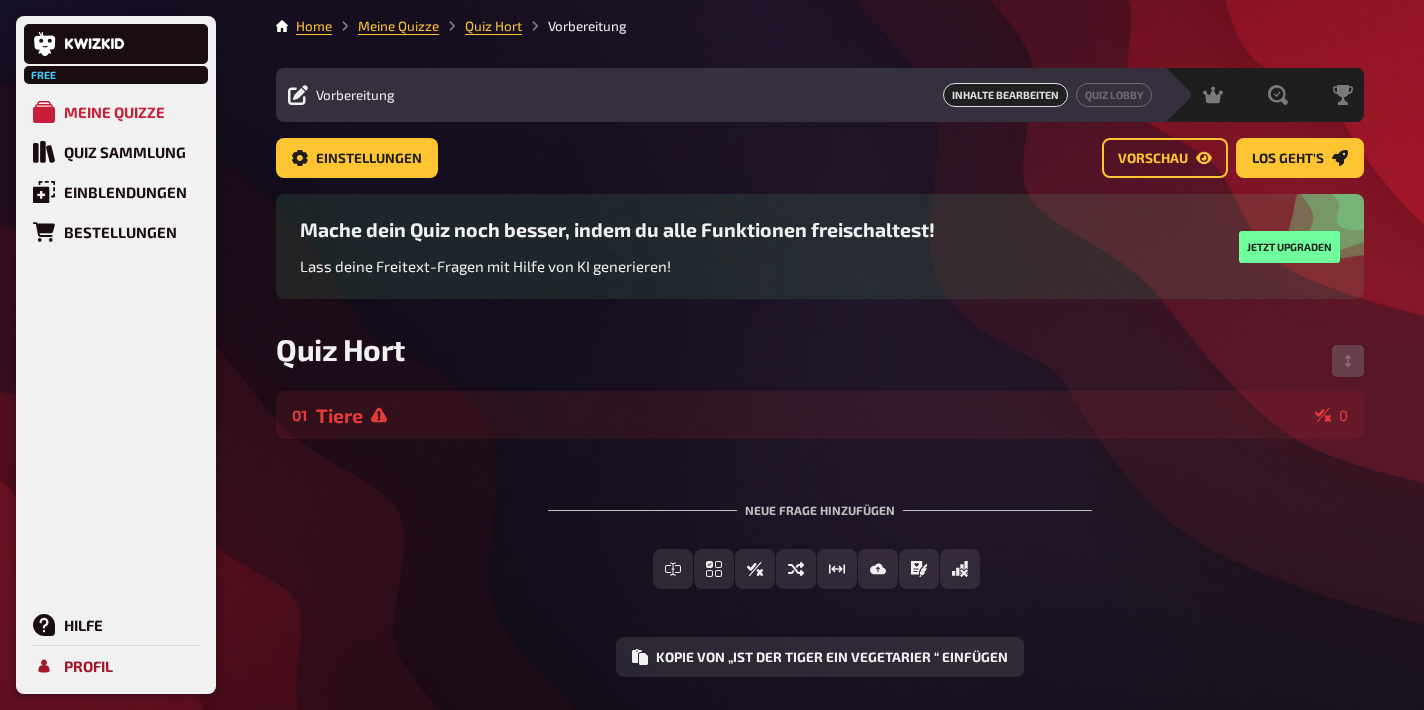 click on "Profil" at bounding box center (88, 666) 